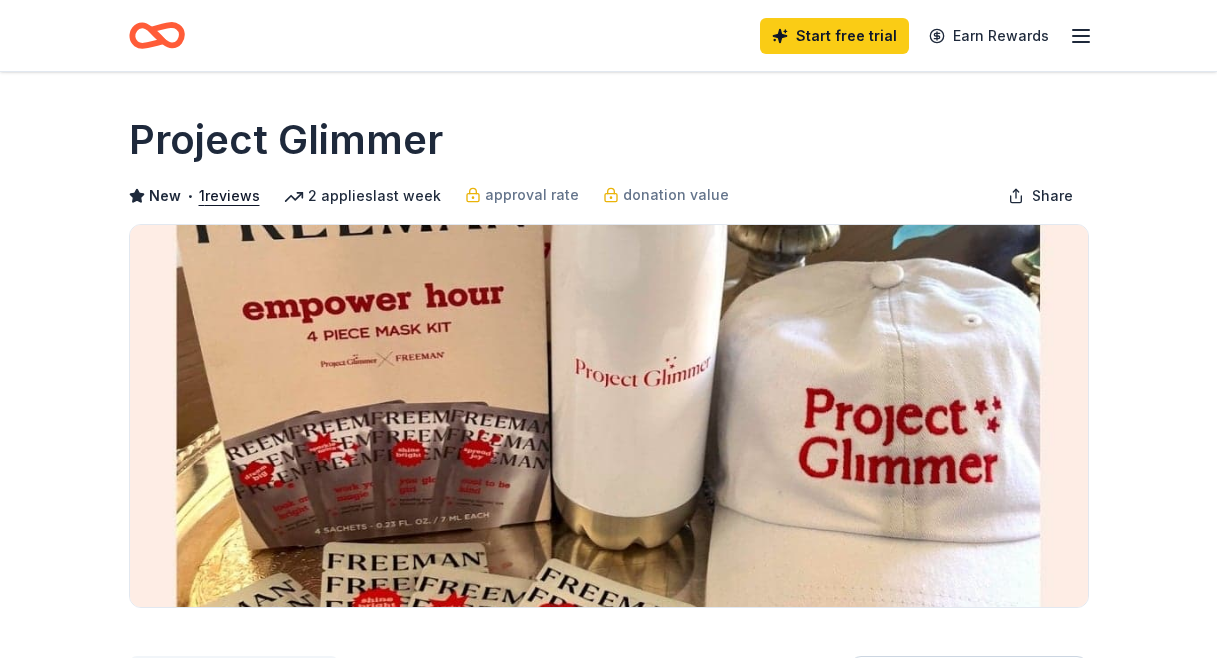 scroll, scrollTop: 0, scrollLeft: 0, axis: both 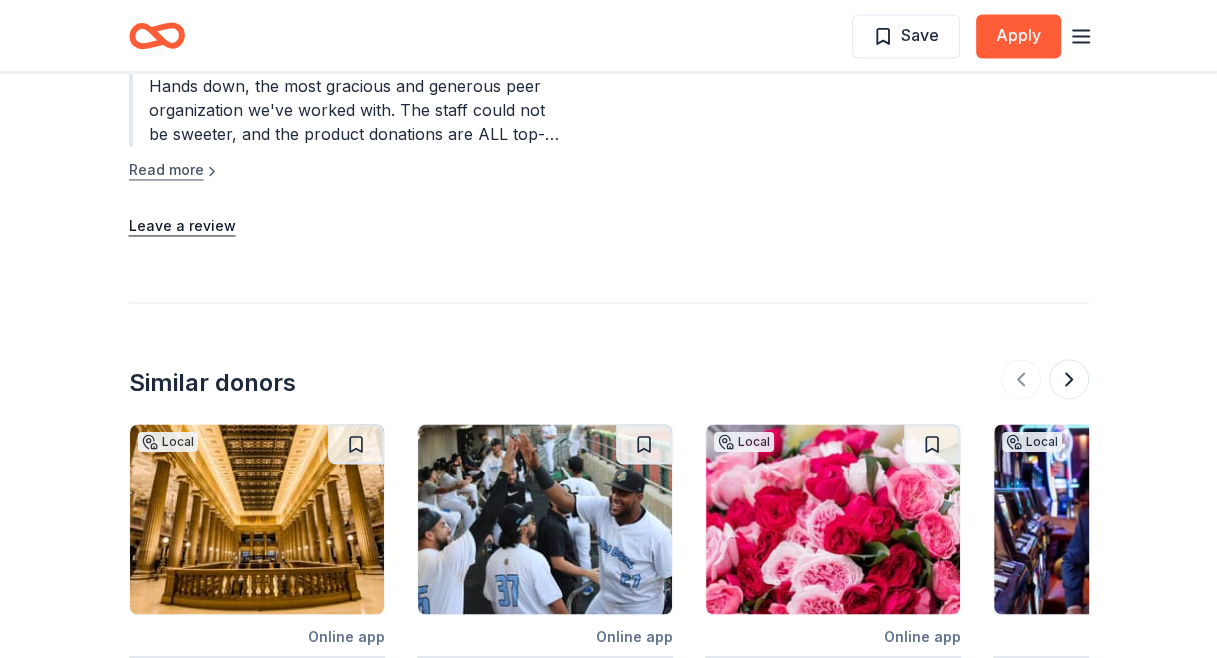 click on "Read more" at bounding box center (174, 170) 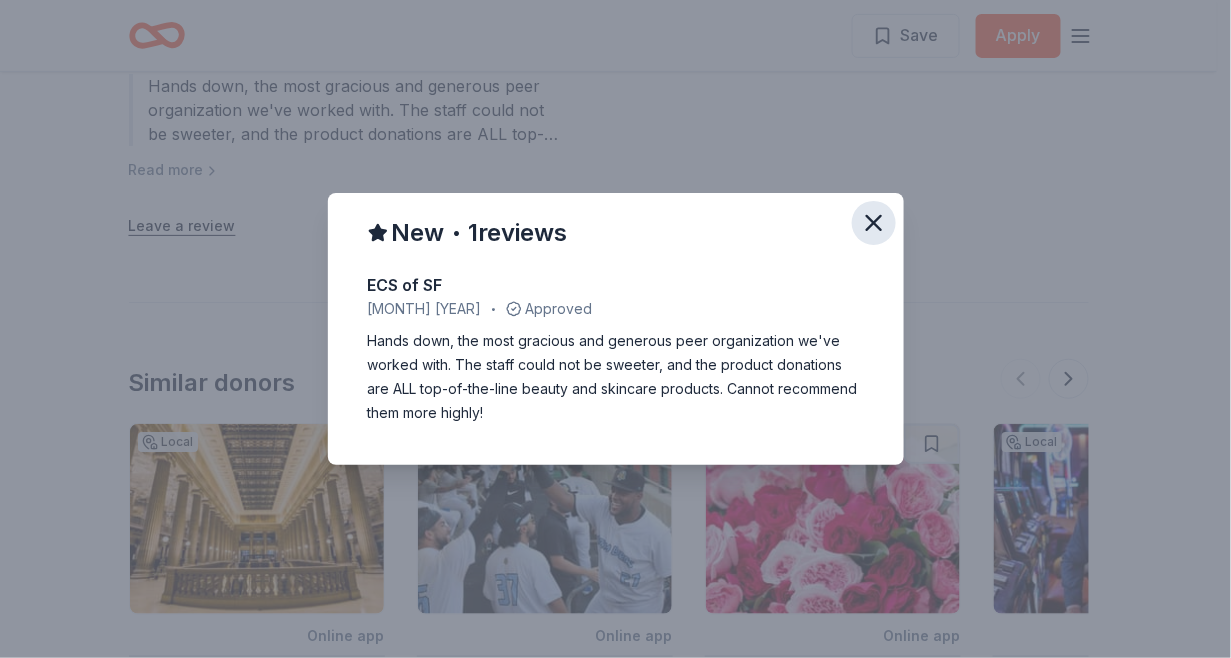 click 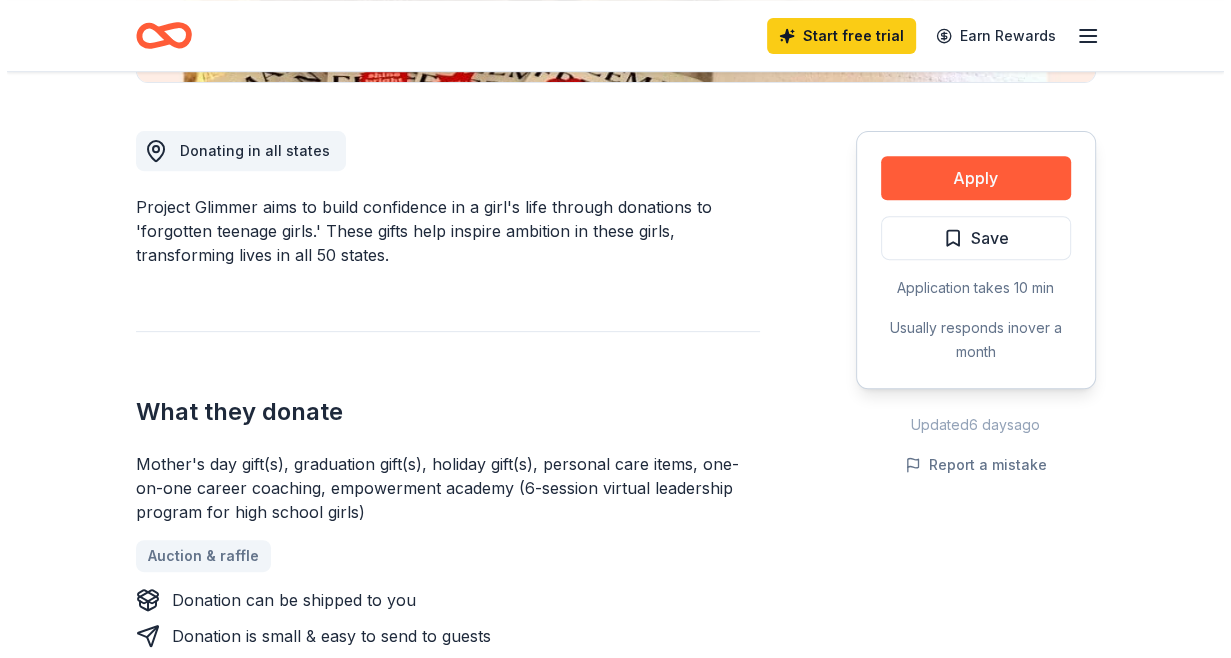scroll, scrollTop: 470, scrollLeft: 0, axis: vertical 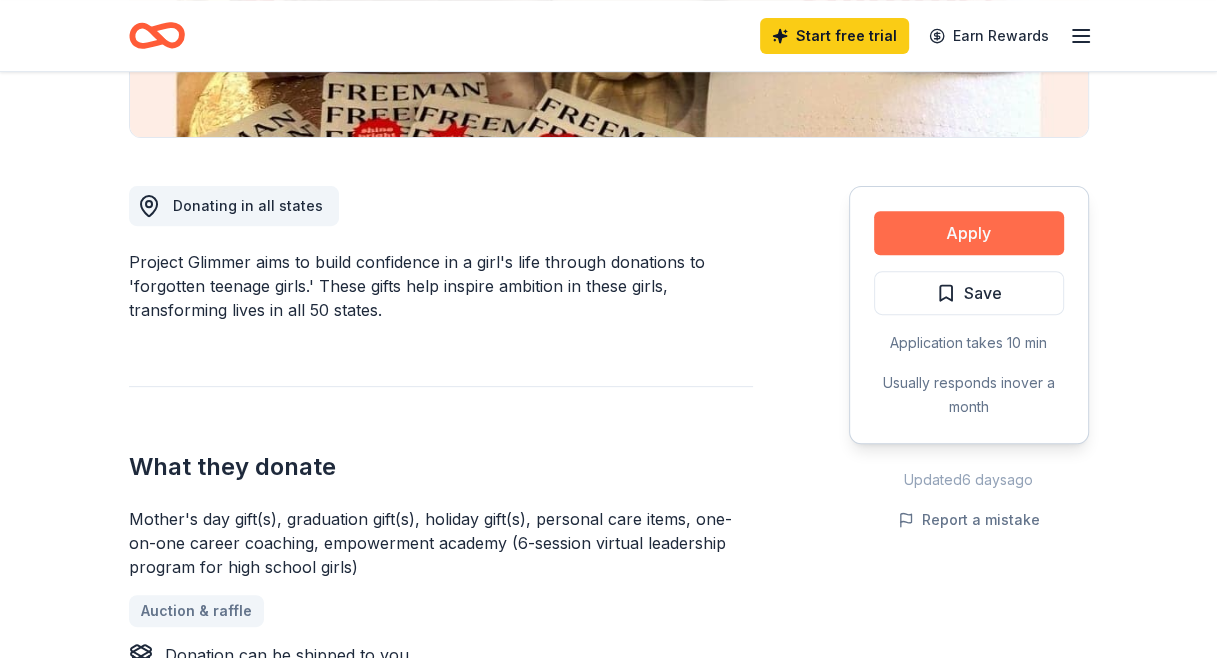 click on "Apply" at bounding box center [969, 233] 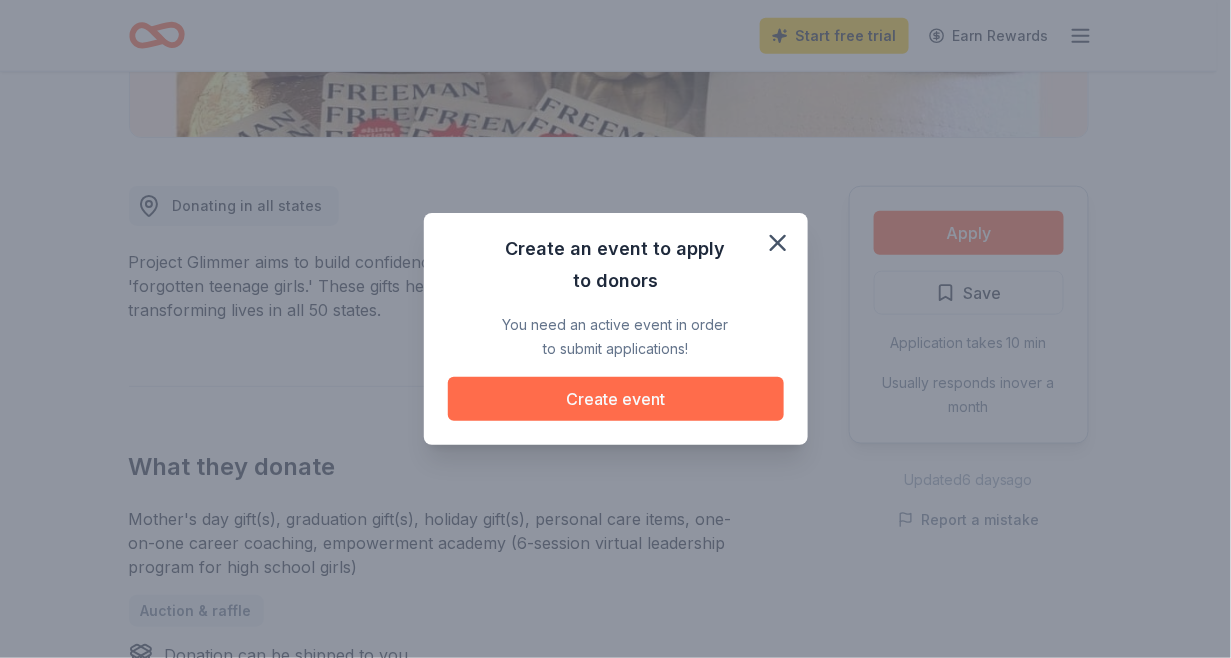 click on "Create event" at bounding box center (616, 399) 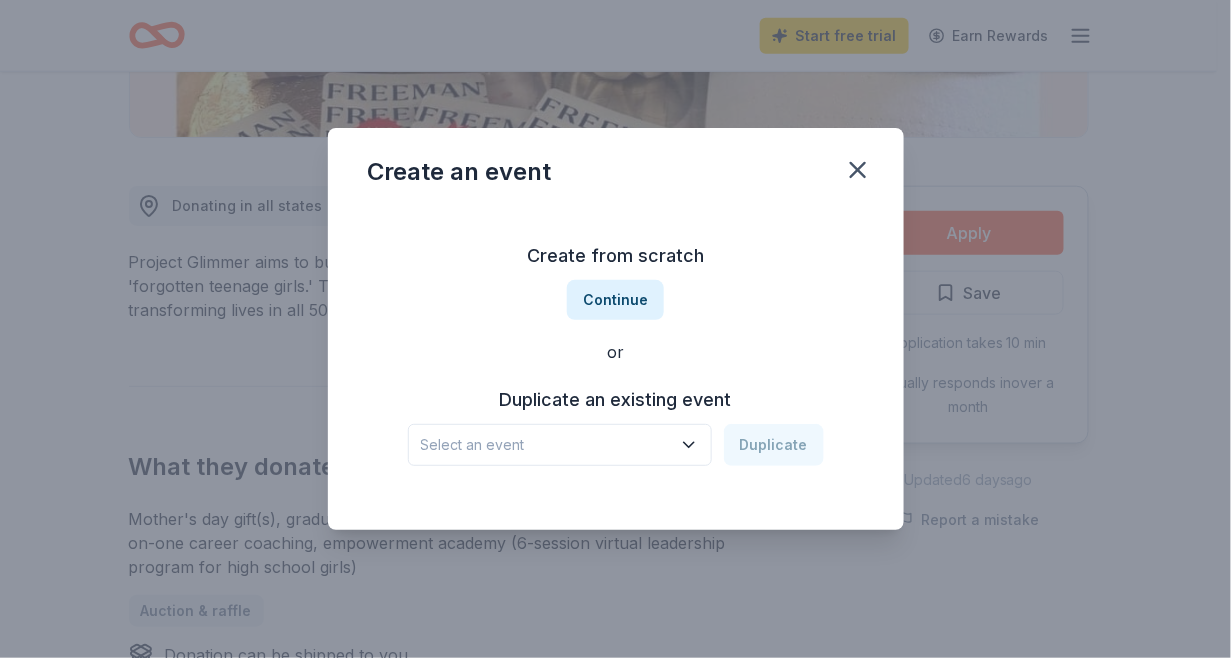 click on "Select an event" at bounding box center [546, 445] 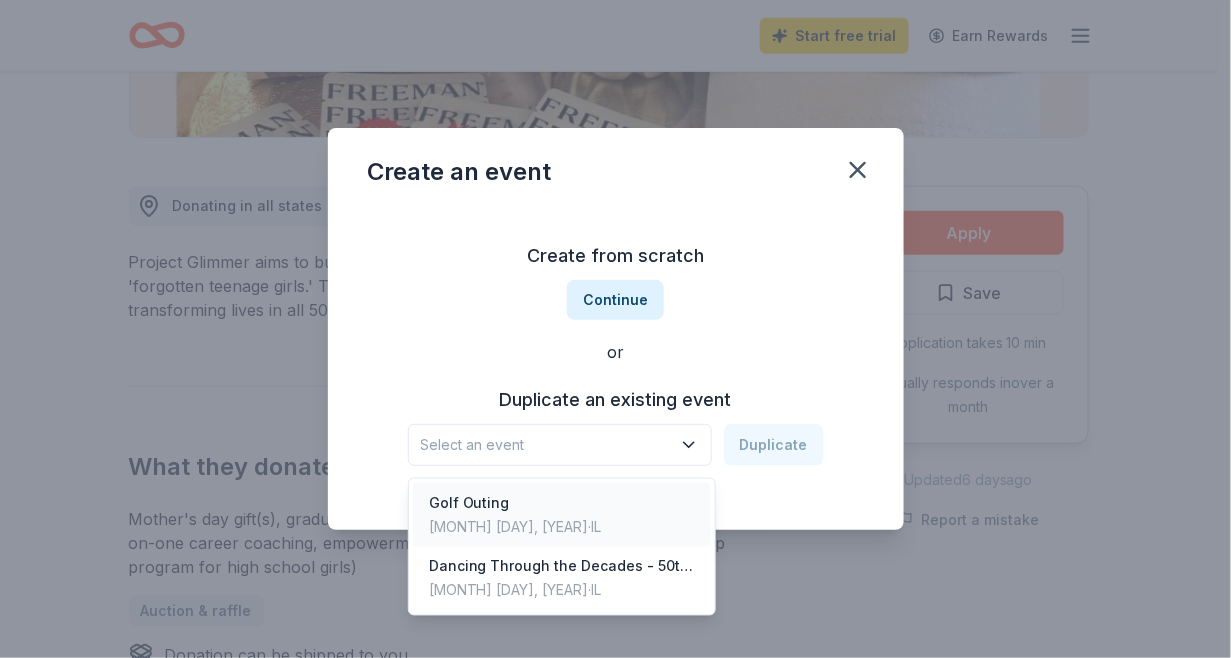 click on "[MONTH] [DAY], [YEAR]  ·  [STATE]" at bounding box center [515, 527] 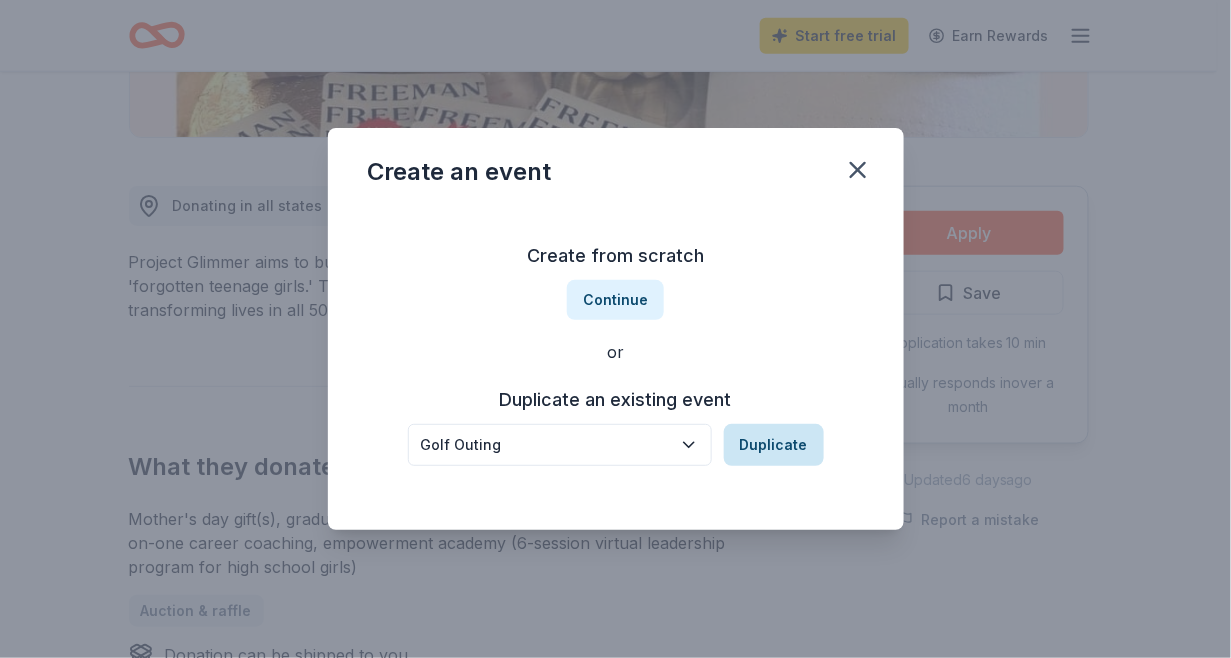 click on "Duplicate" at bounding box center (774, 445) 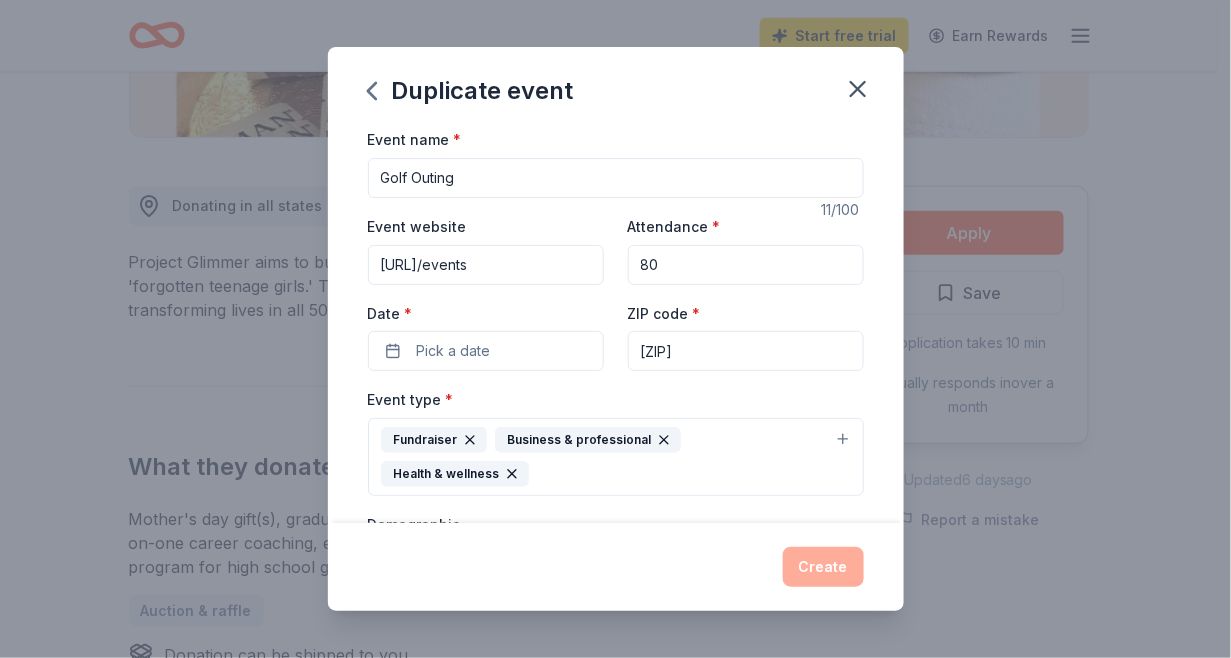 drag, startPoint x: 474, startPoint y: 176, endPoint x: 296, endPoint y: 175, distance: 178.0028 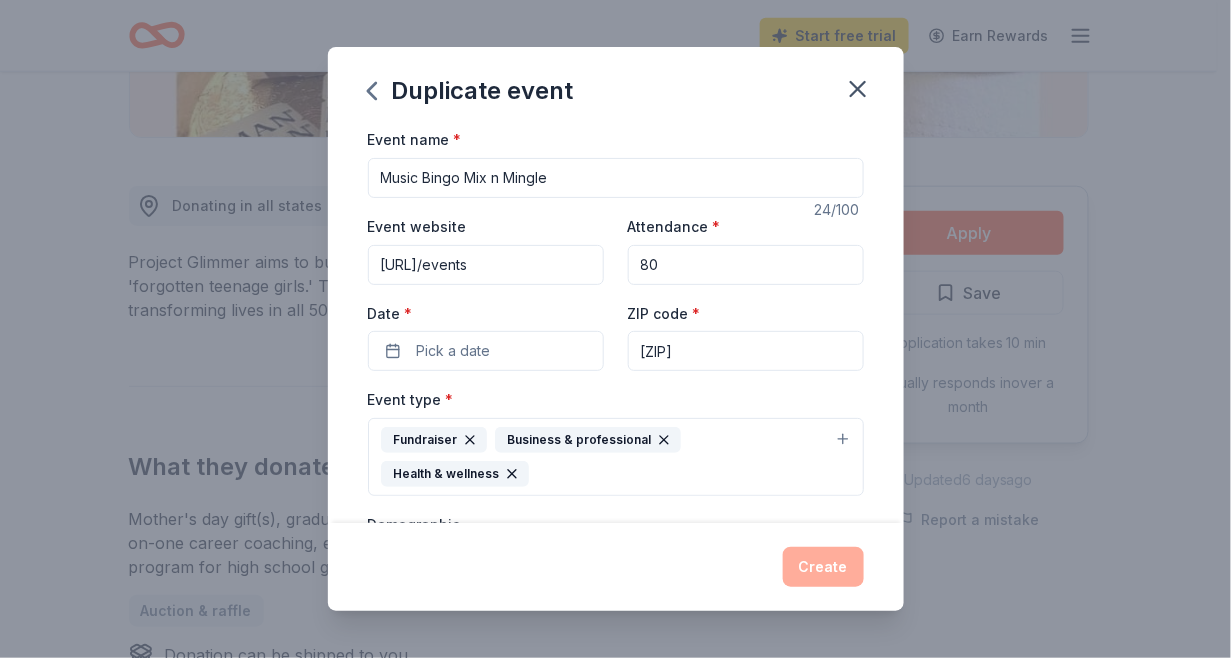 drag, startPoint x: 460, startPoint y: 177, endPoint x: 356, endPoint y: 182, distance: 104.120125 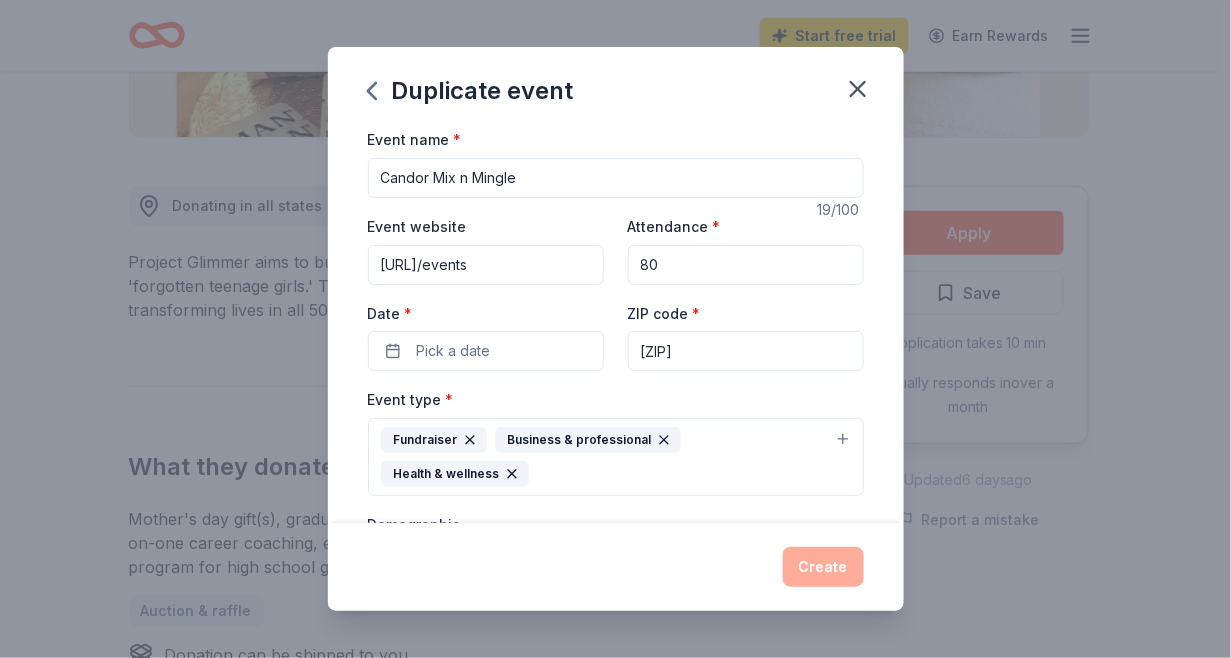 click on "Candor Mix n Mingle" at bounding box center (616, 178) 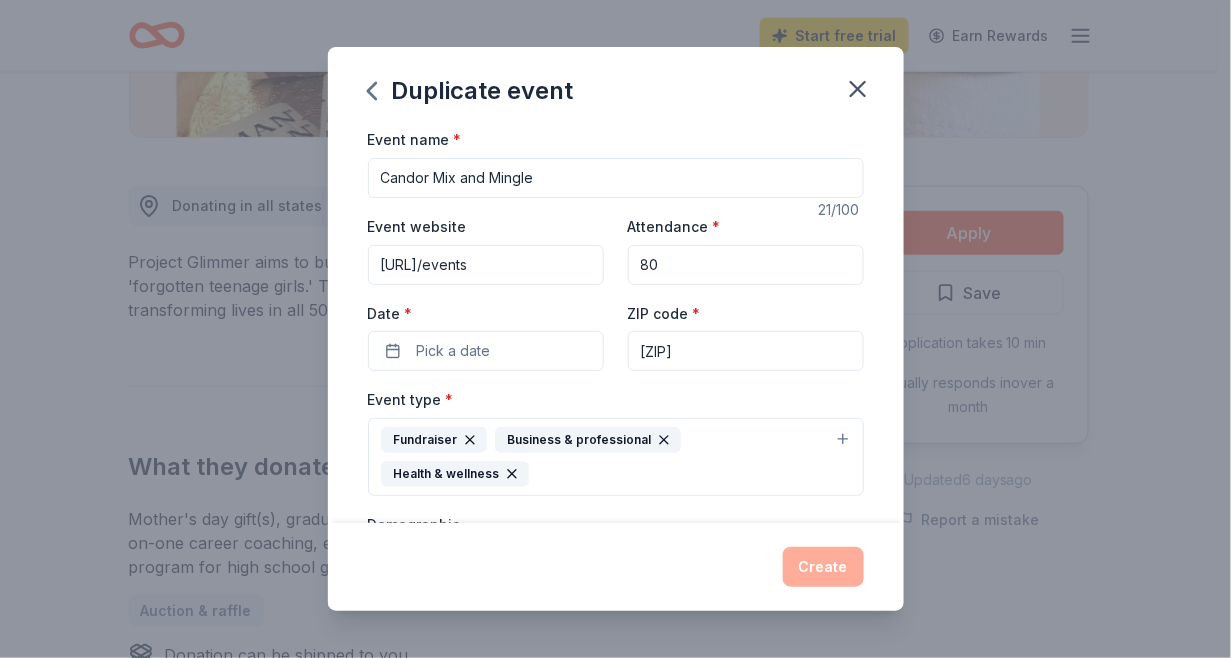type on "Candor Mix and Mingle" 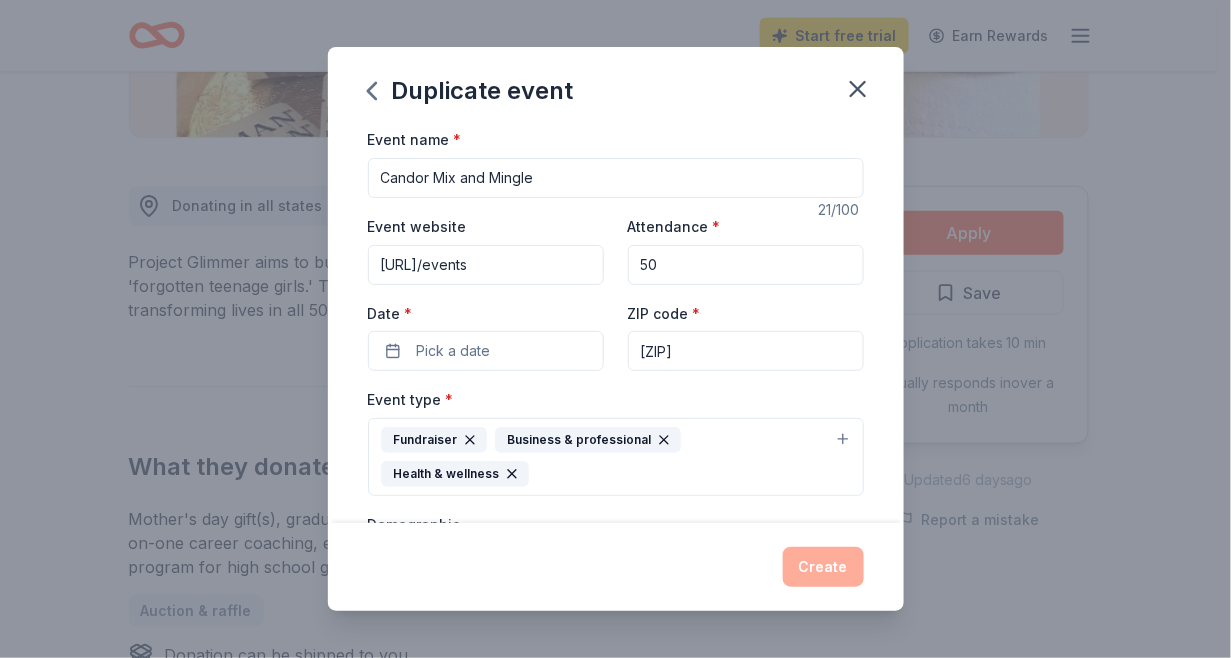 type on "50" 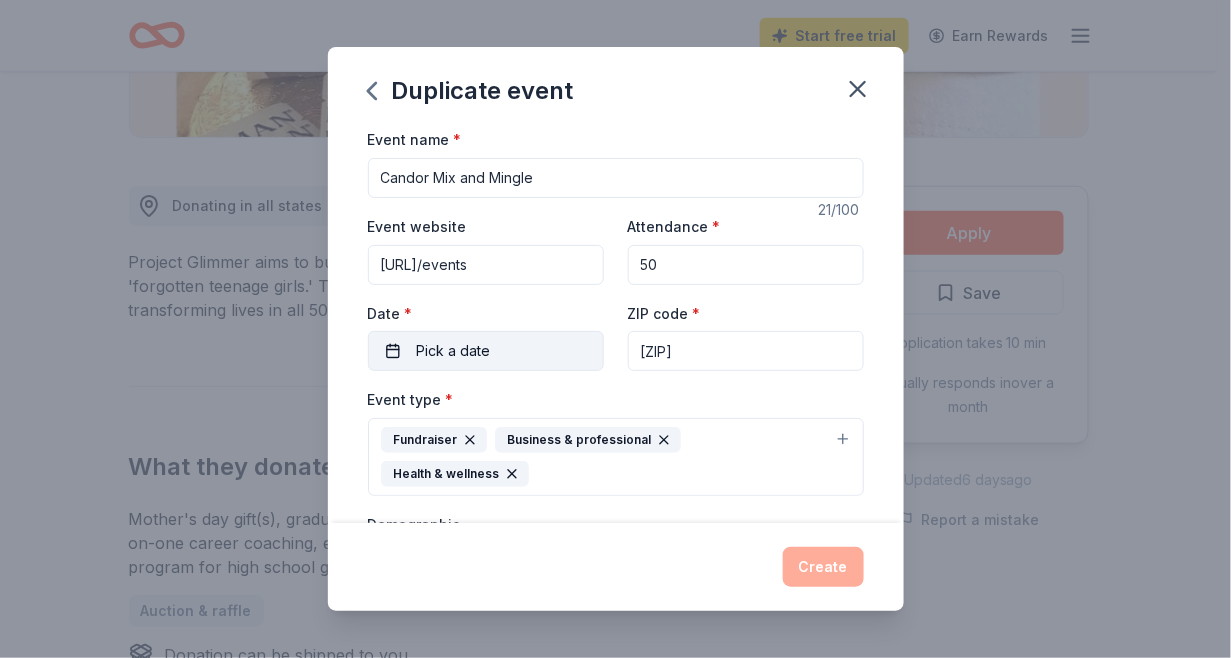 click on "Pick a date" at bounding box center [486, 351] 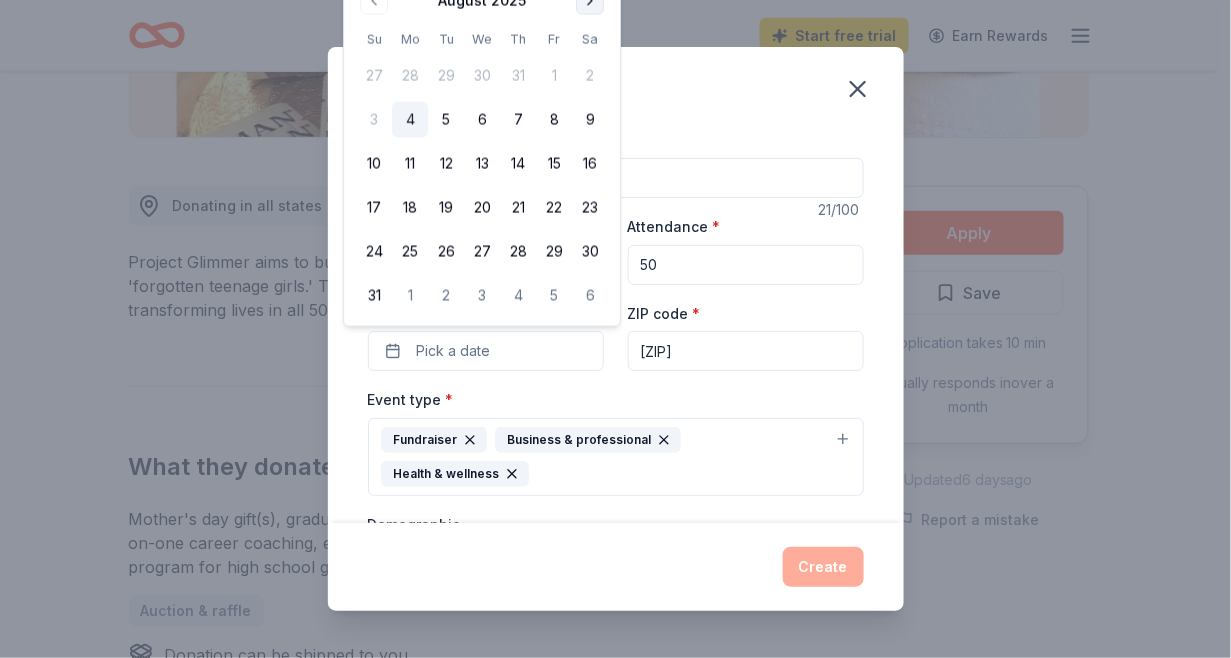 click at bounding box center (590, 1) 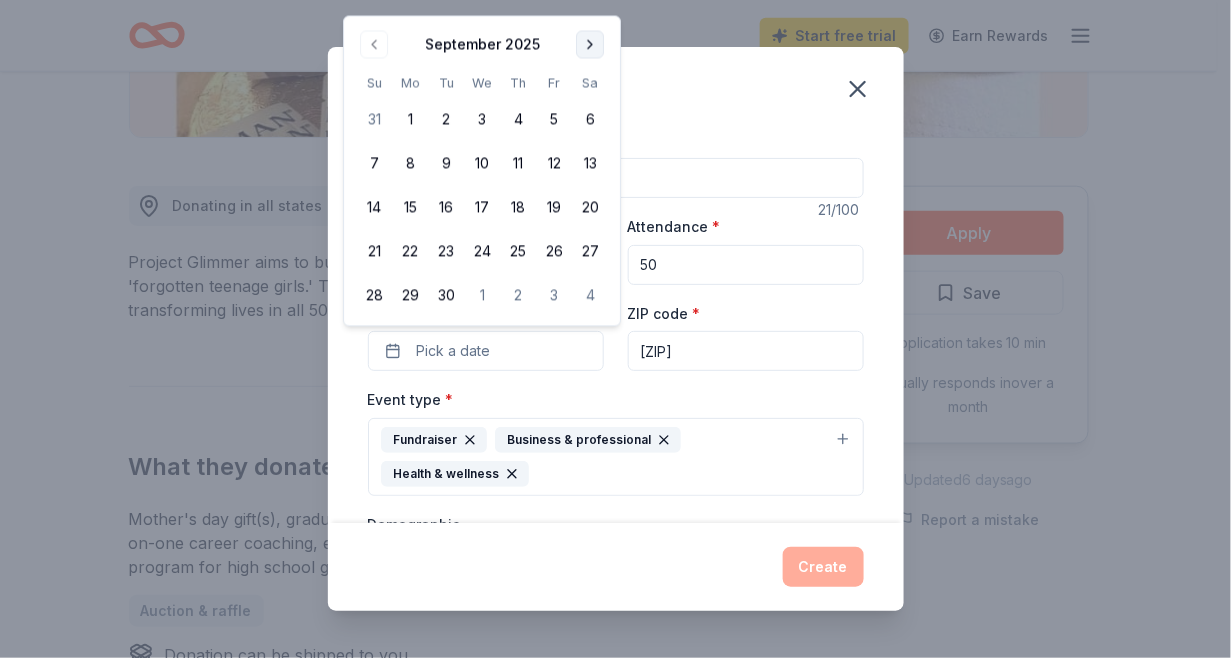 click on "Duplicate event Event name * Candor Mix and Mingle 21 /100 Event website www.candorhealthed.org/events Attendance * 50 Date * Pick a date ZIP code * [ZIP] Event type * Fundraiser Business & professional Health & wellness Demographic Mostly men 40-50 yrs 60-70 yrs We use this information to help brands find events with their target demographic to sponsor their products. Mailing address [NUMBER] [STREET], [CITY], [STATE], [ZIP] Apt/unit Description This event raises money for drug prevention for youth. What are you looking for? * Auction & raffle Meals Snacks Desserts Alcohol Beverages Send me reminders Email me reminders of donor application deadlines Recurring event Copy donors Saved Applied Approved Received Declined Not interested All copied donors will be given "saved" status in your new event. Companies that are no longer donating will not be copied. Create" at bounding box center [615, 329] 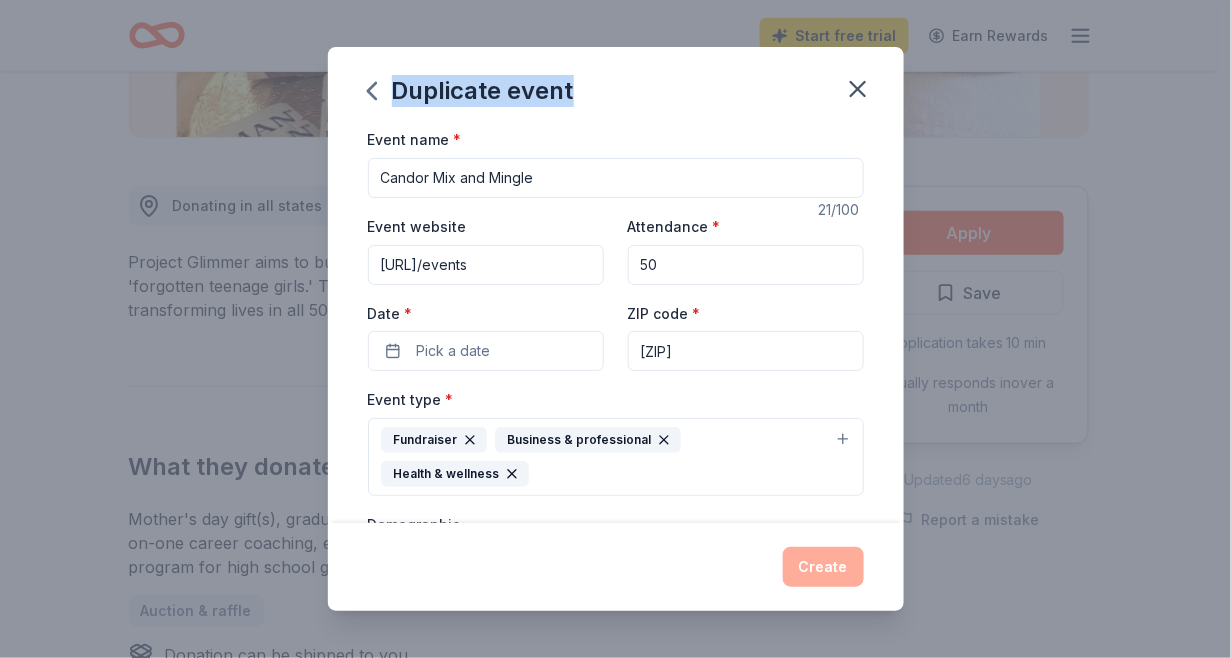 click on "Duplicate event Event name * Candor Mix and Mingle 21 /100 Event website www.candorhealthed.org/events Attendance * 50 Date * Pick a date ZIP code * [ZIP] Event type * Fundraiser Business & professional Health & wellness Demographic Mostly men 40-50 yrs 60-70 yrs We use this information to help brands find events with their target demographic to sponsor their products. Mailing address [NUMBER] [STREET], [CITY], [STATE], [ZIP] Apt/unit Description This event raises money for drug prevention for youth. What are you looking for? * Auction & raffle Meals Snacks Desserts Alcohol Beverages Send me reminders Email me reminders of donor application deadlines Recurring event Copy donors Saved Applied Approved Received Declined Not interested All copied donors will be given "saved" status in your new event. Companies that are no longer donating will not be copied. Create" at bounding box center (615, 329) 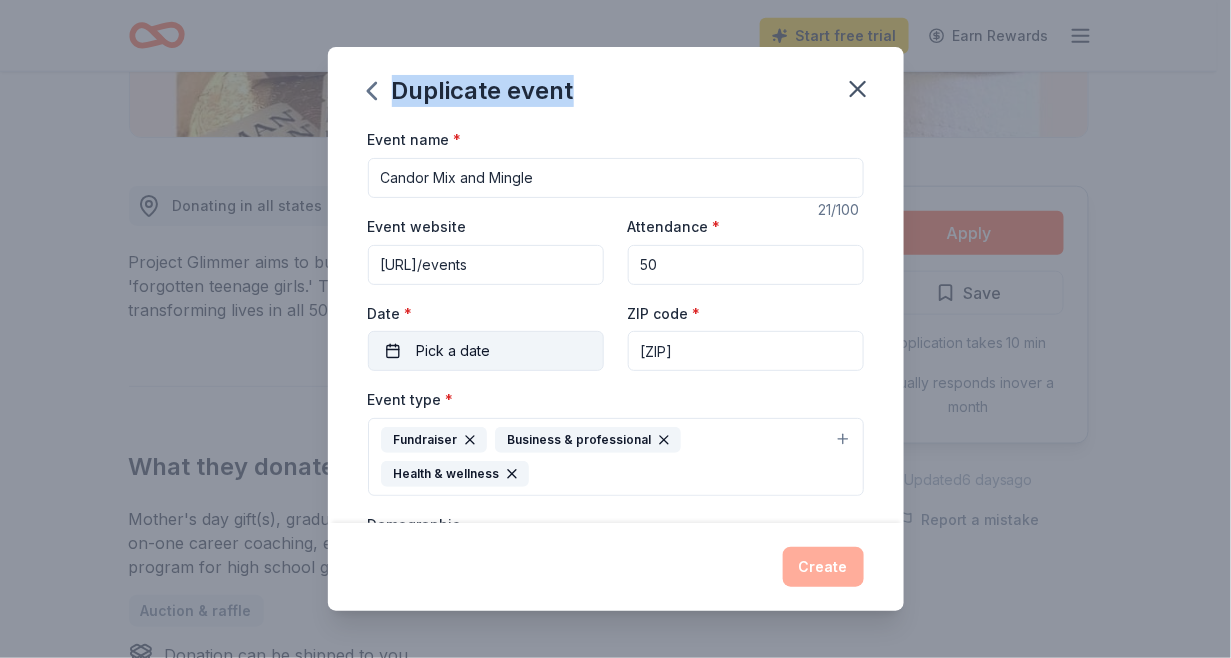 click on "Pick a date" at bounding box center [486, 351] 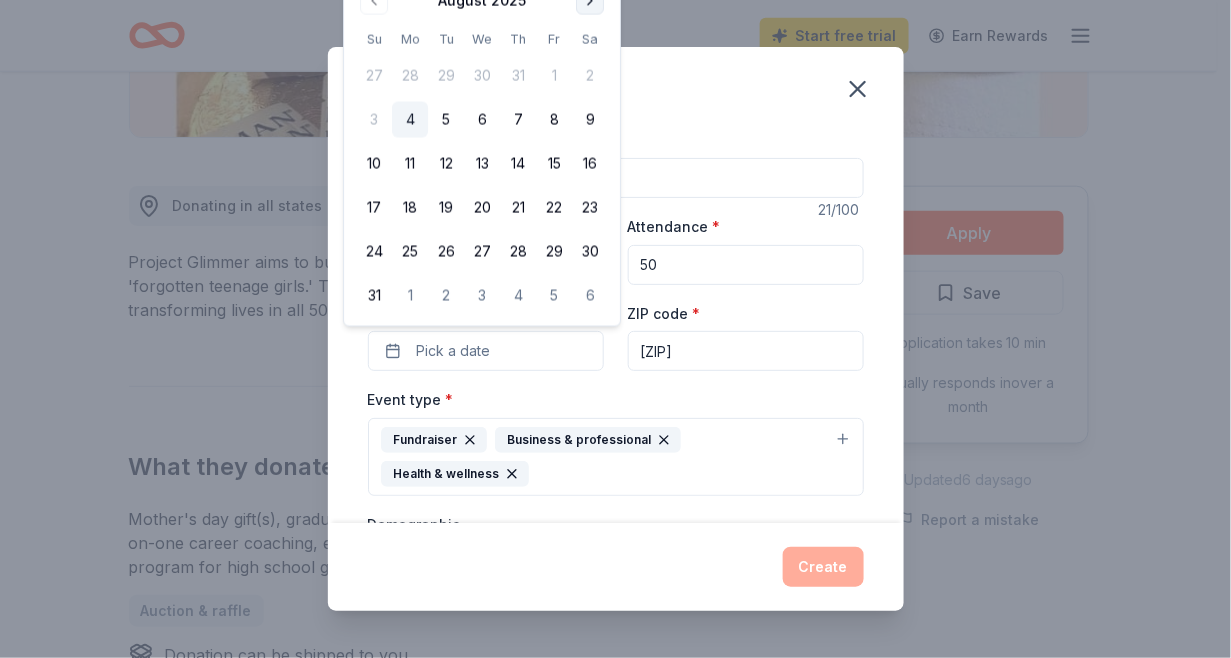 click at bounding box center [590, 1] 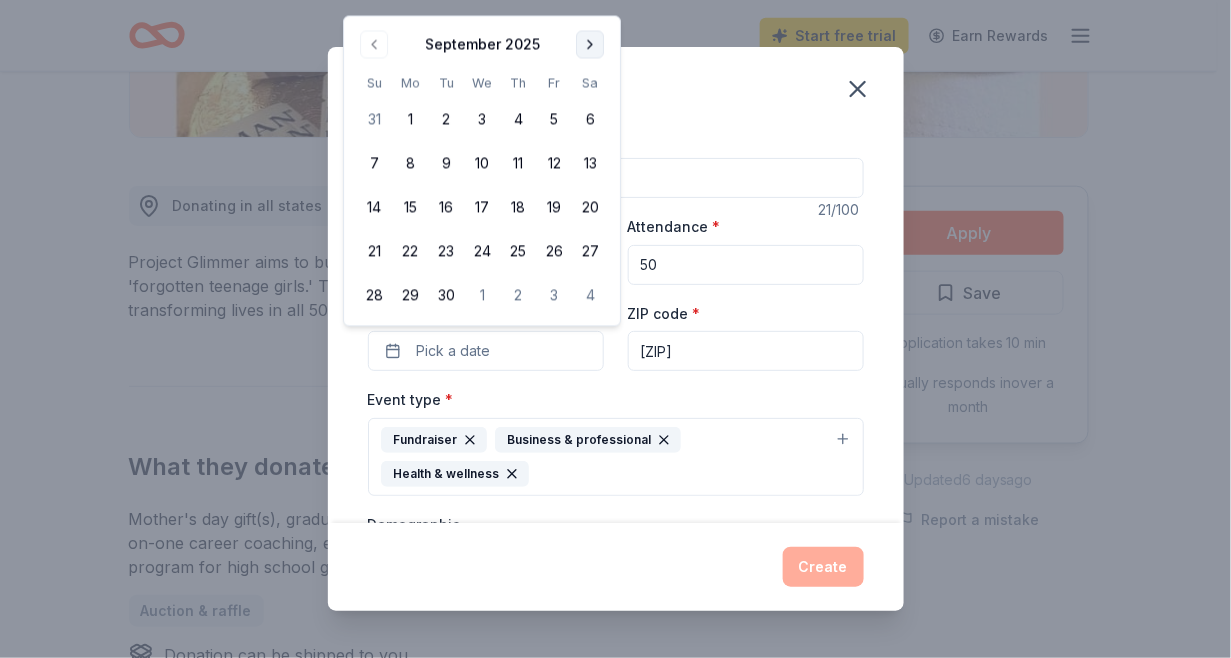 click at bounding box center (590, 44) 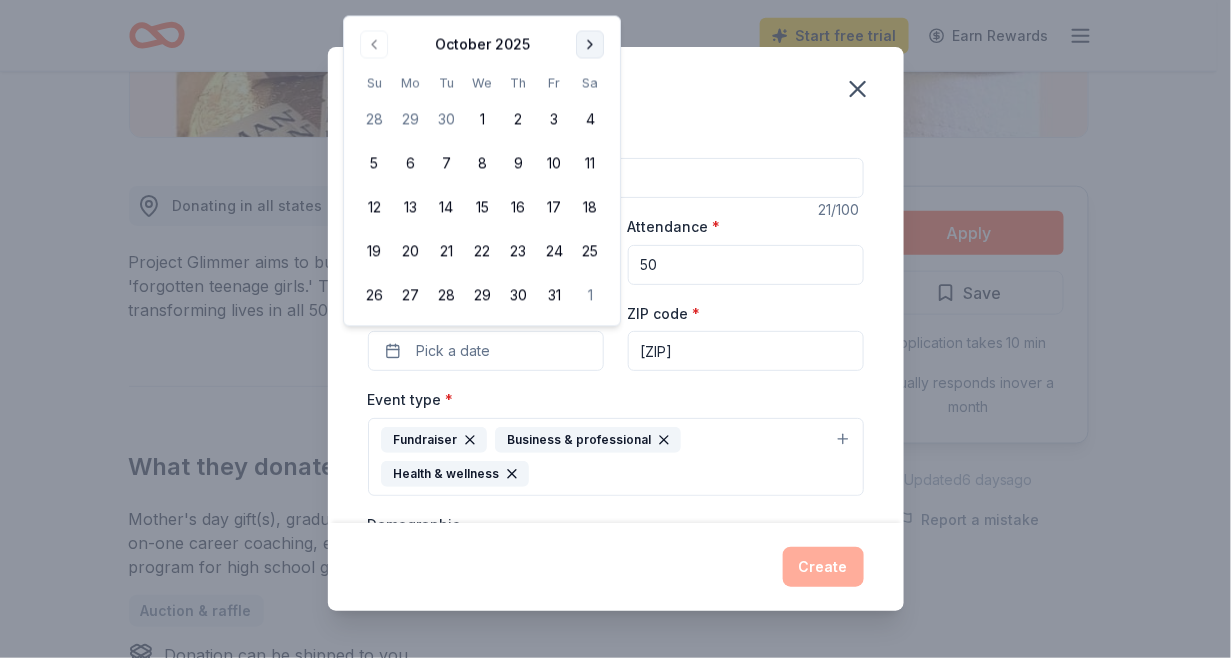 click at bounding box center [590, 44] 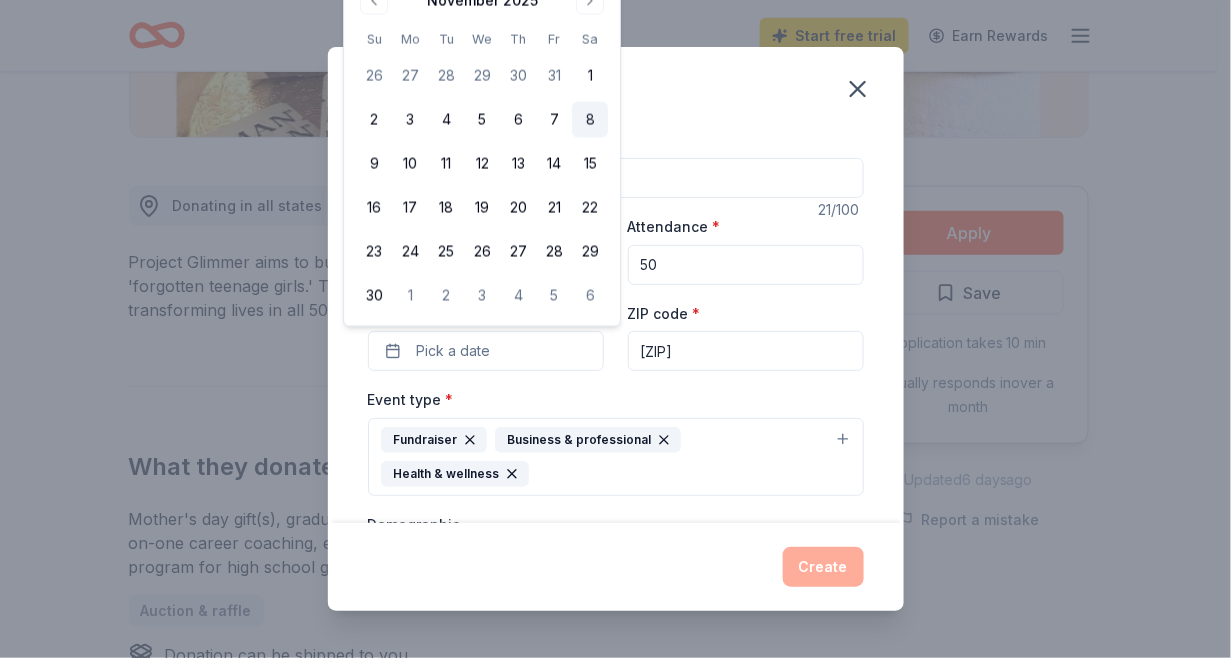 drag, startPoint x: 583, startPoint y: 46, endPoint x: 584, endPoint y: 120, distance: 74.00676 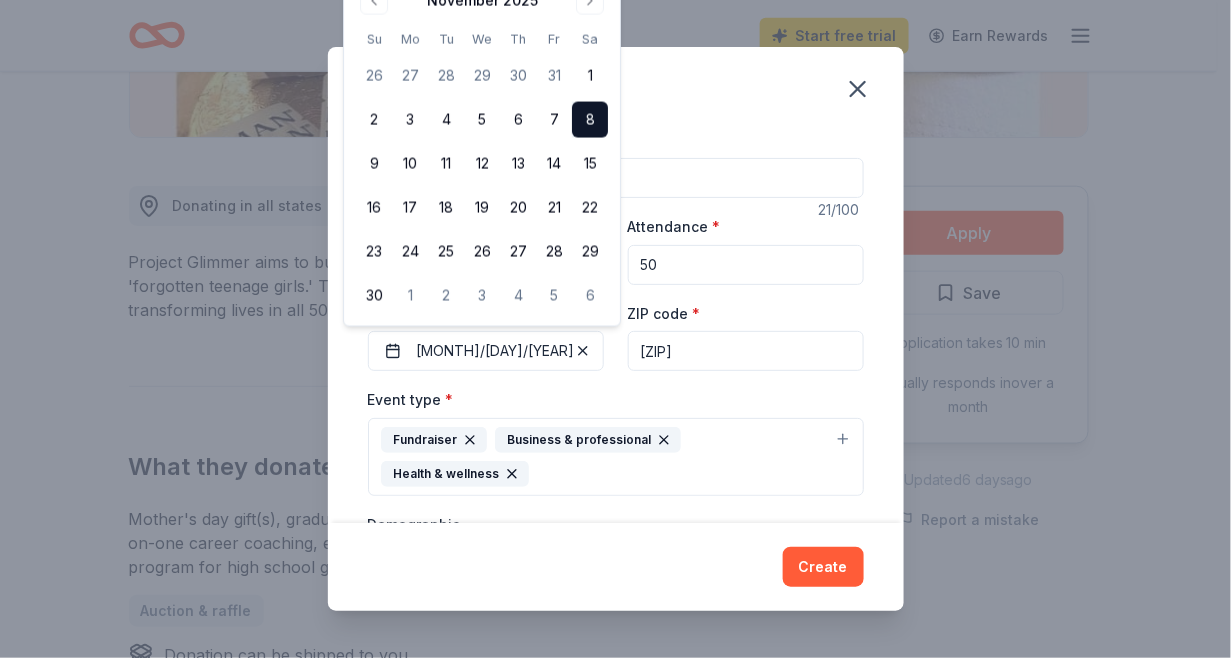 click on "Fundraiser Business & professional Health & wellness" at bounding box center (604, 457) 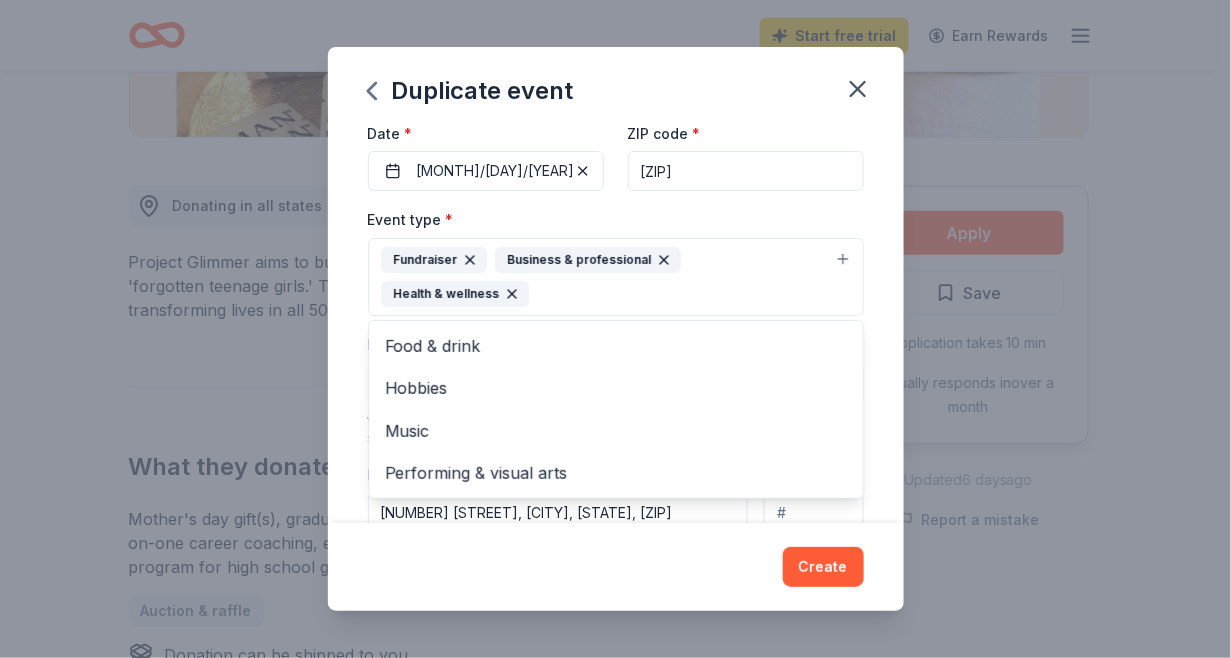 scroll, scrollTop: 200, scrollLeft: 0, axis: vertical 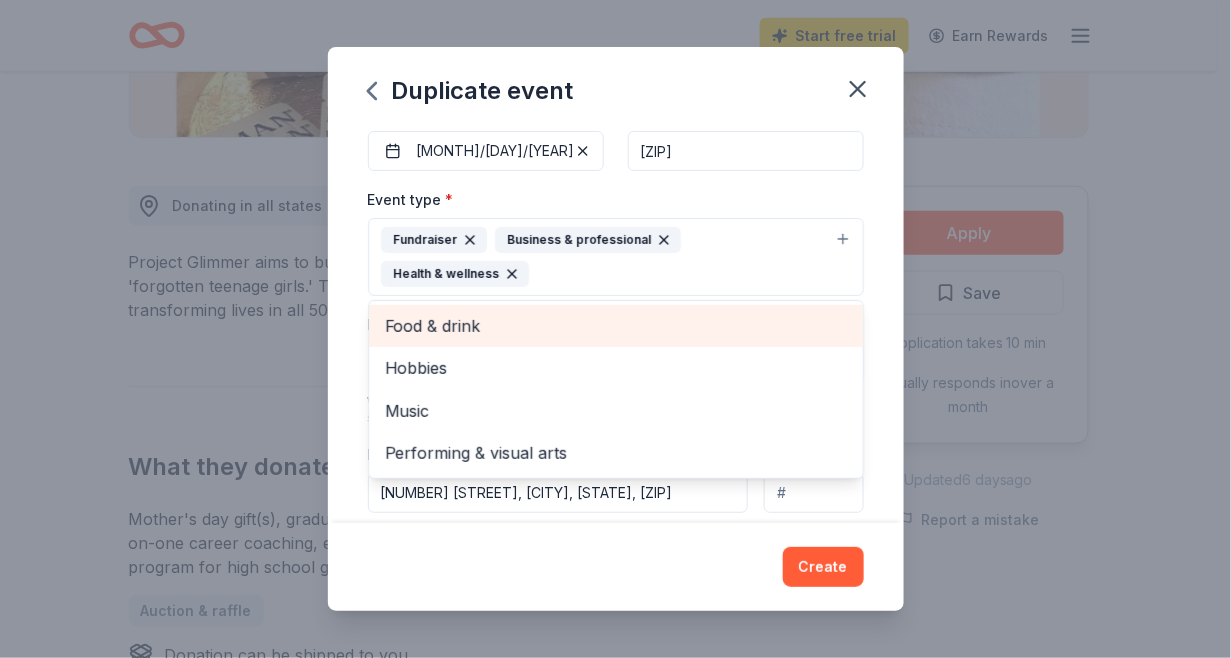 click on "Food & drink" at bounding box center [616, 326] 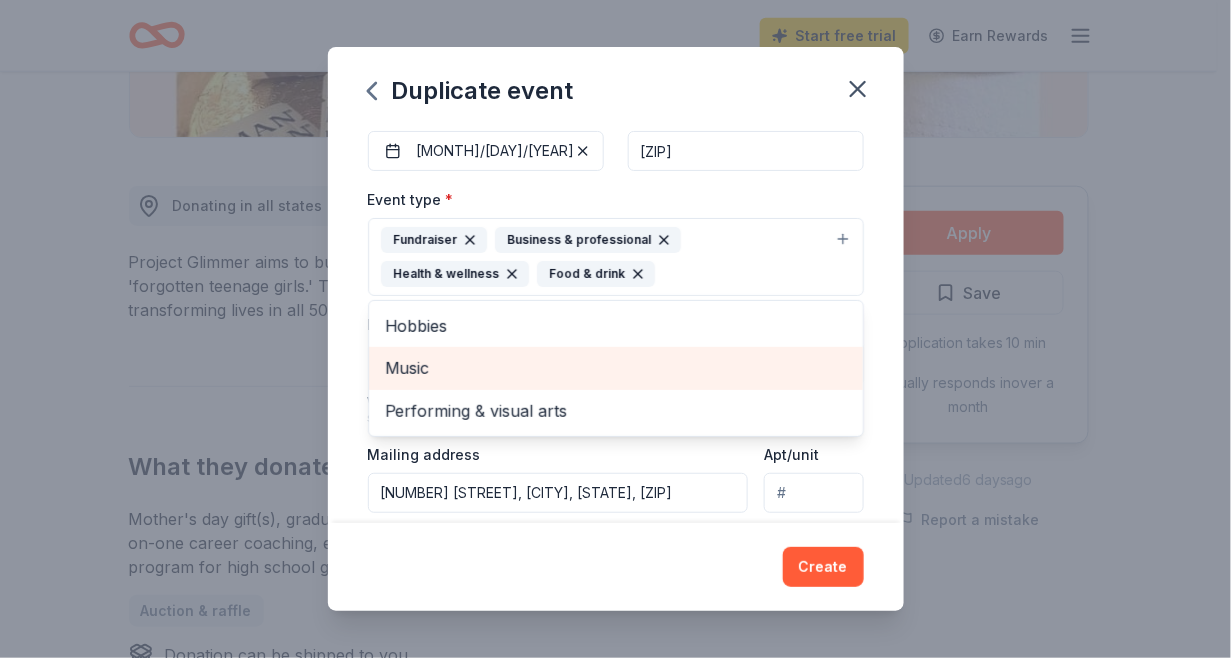 click on "Music" at bounding box center (616, 368) 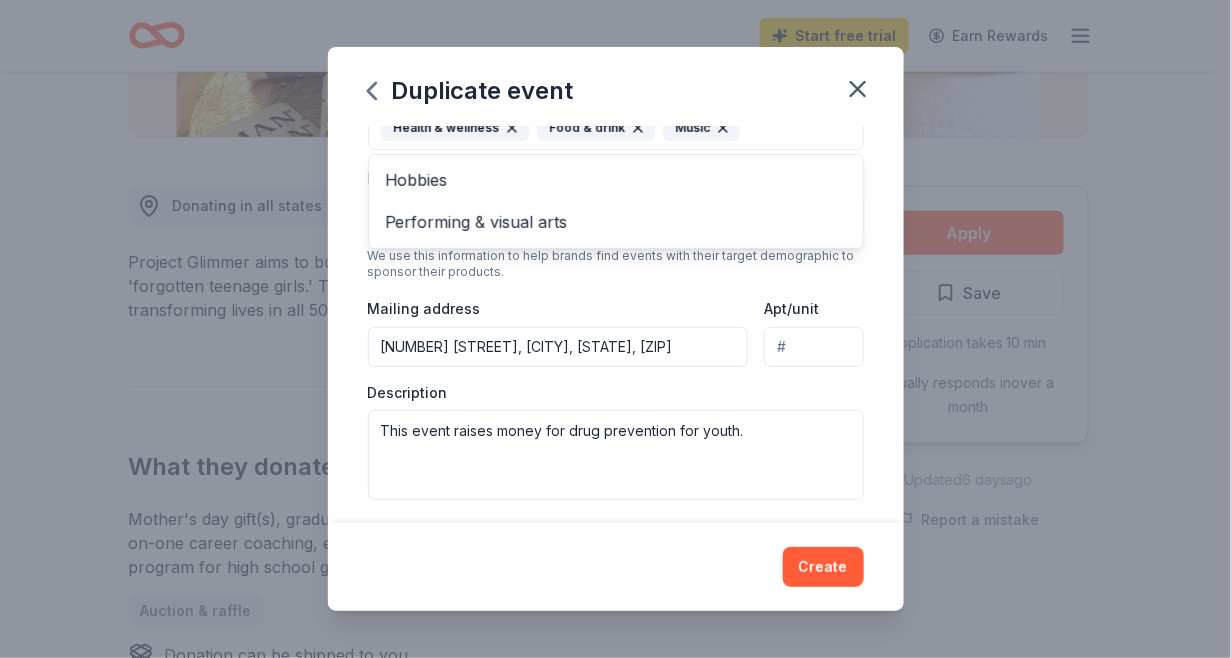scroll, scrollTop: 404, scrollLeft: 0, axis: vertical 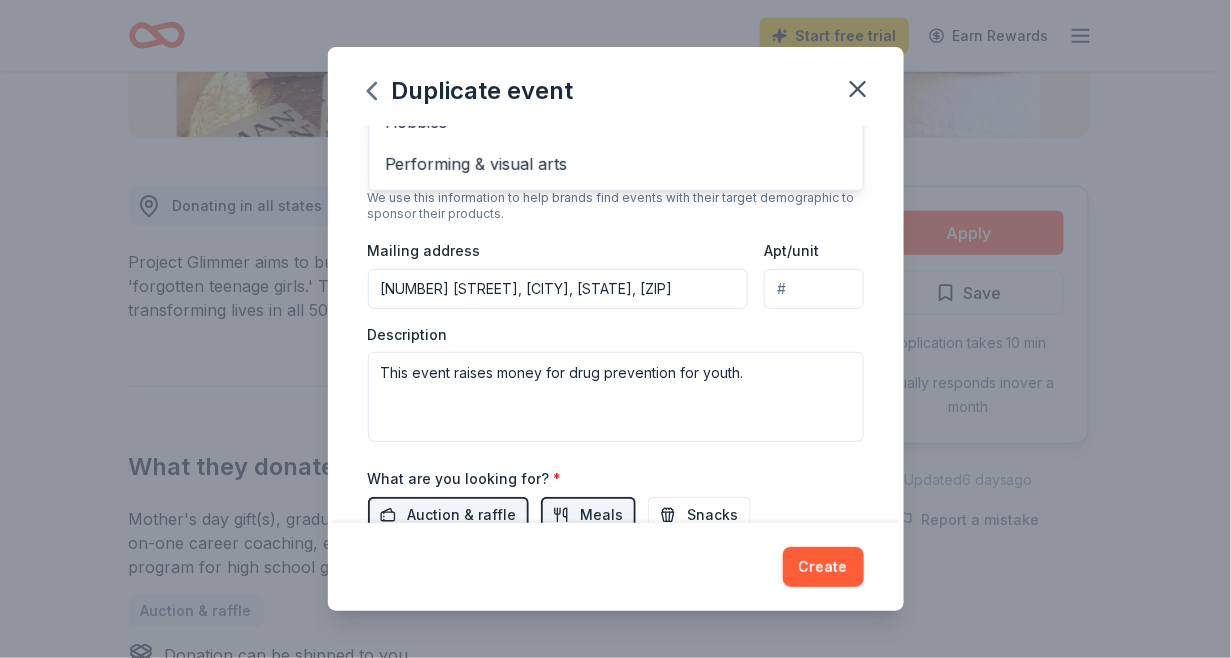 click on "Event type * Fundraiser Business & professional Health & wellness Food & drink Music Hobbies Performing & visual arts Demographic Mostly men 40-50 yrs 60-70 yrs We use this information to help brands find events with their target demographic to sponsor their products. Mailing address [NUMBER] [STREET], [CITY], [STATE], [ZIP] Apt/unit Description This event raises money for drug prevention for youth." at bounding box center [616, 212] 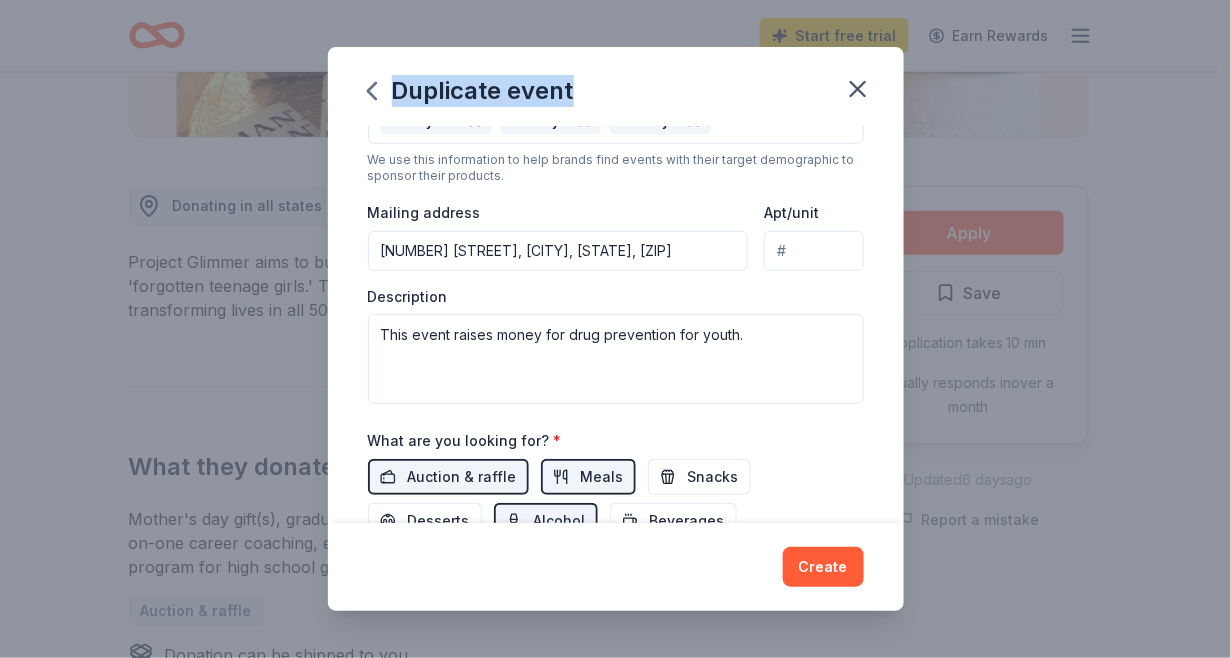 scroll, scrollTop: 449, scrollLeft: 0, axis: vertical 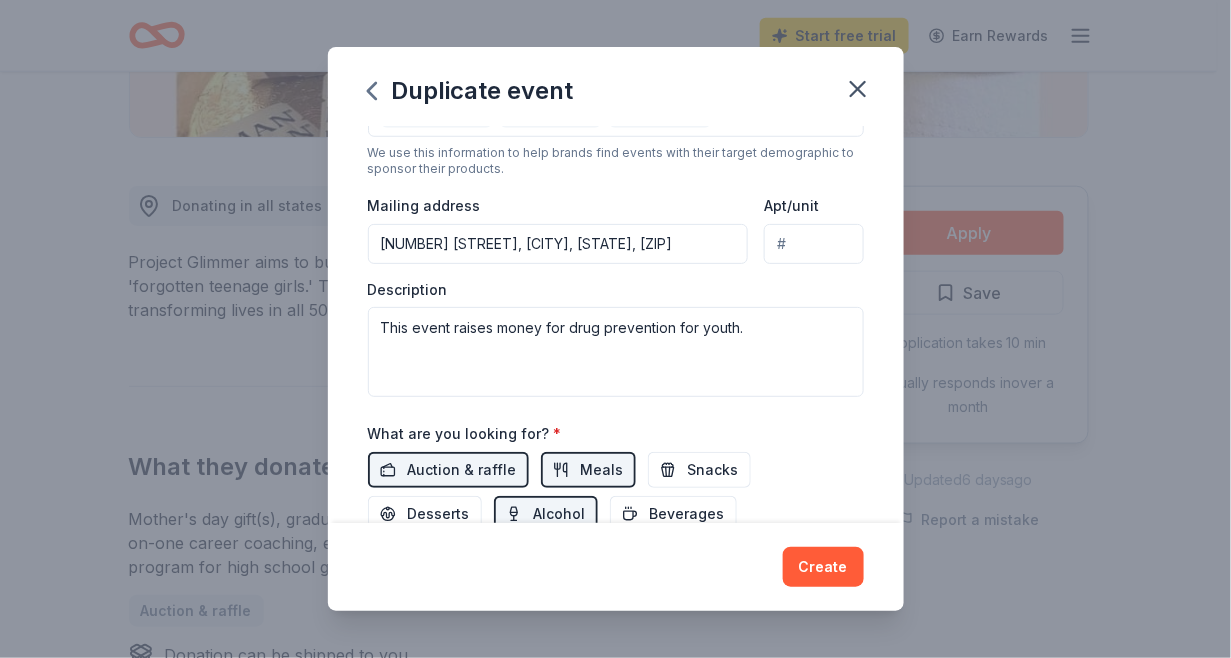 click on "Apt/unit" at bounding box center (813, 244) 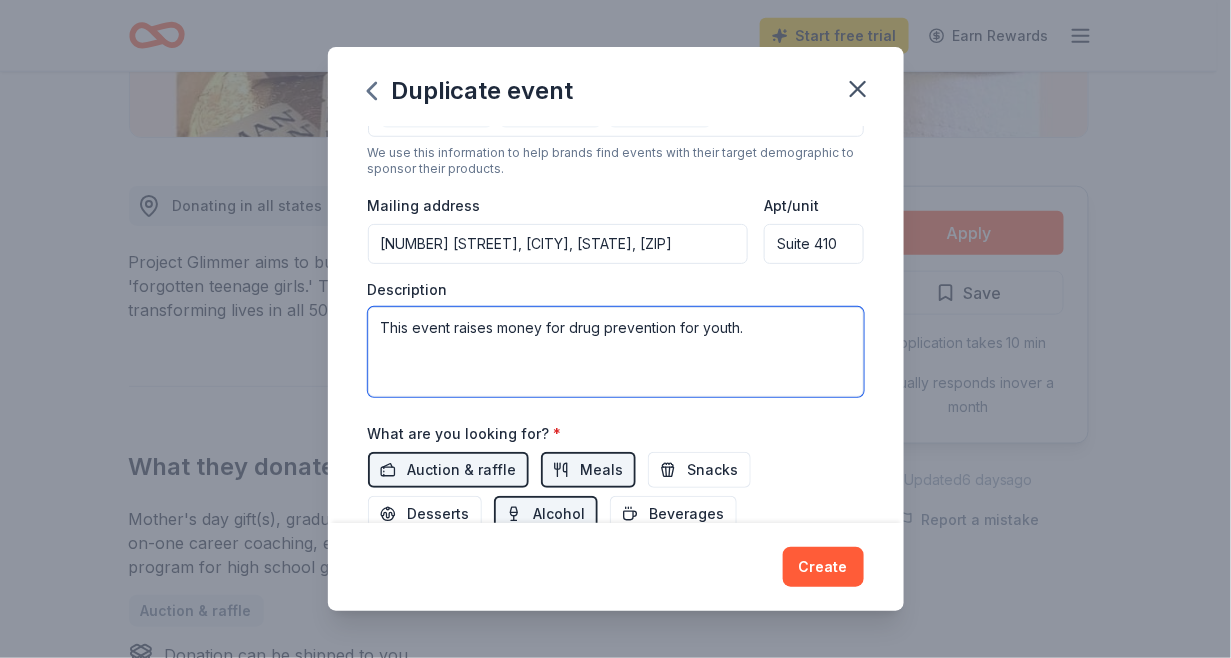 click on "This event raises money for drug prevention for youth." at bounding box center [616, 352] 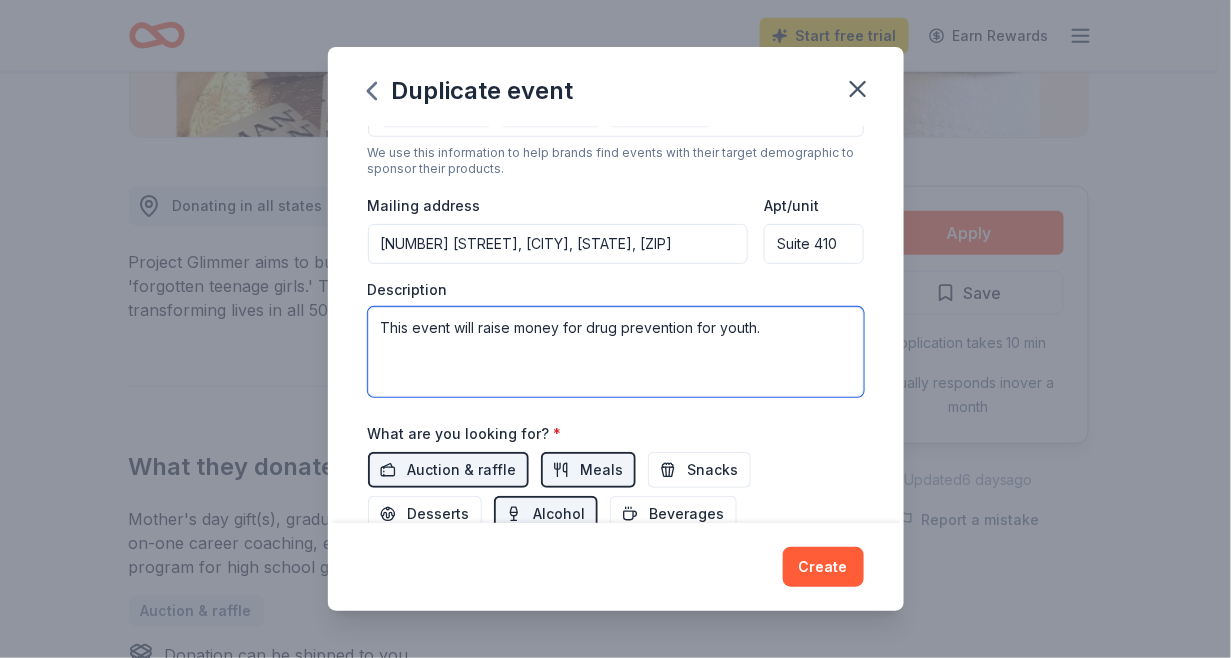 click on "This event will raise money for drug prevention for youth." at bounding box center [616, 352] 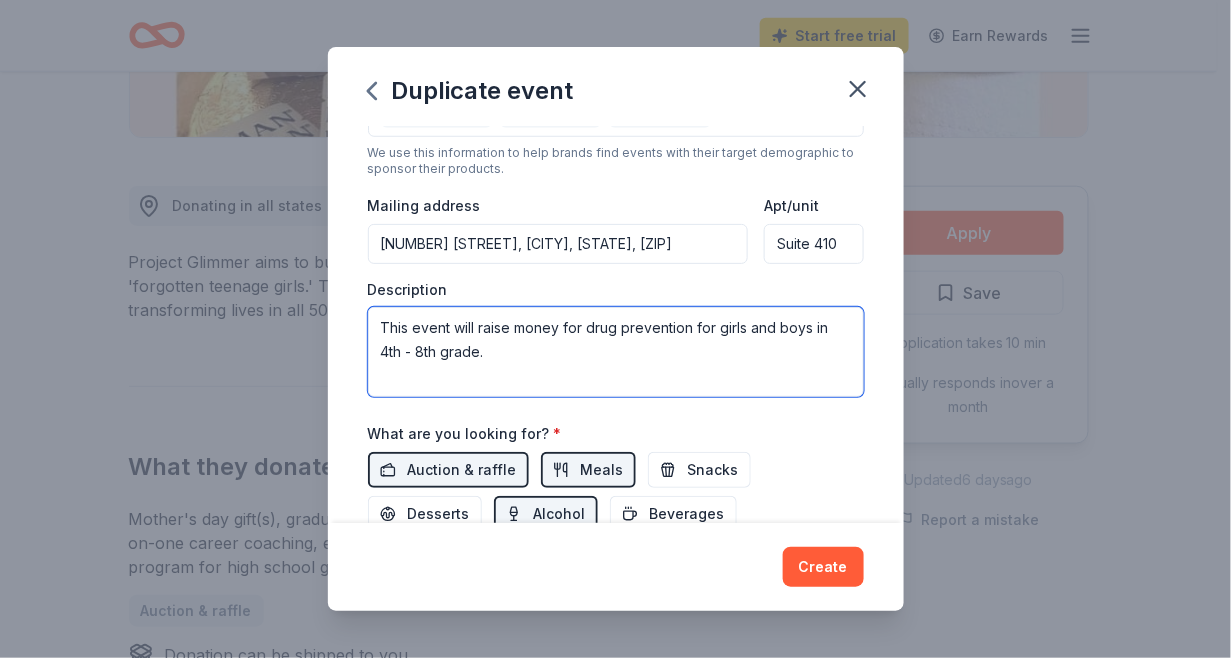 type on "This event will raise money for drug prevention for girls and boys in 4th - 8th grade." 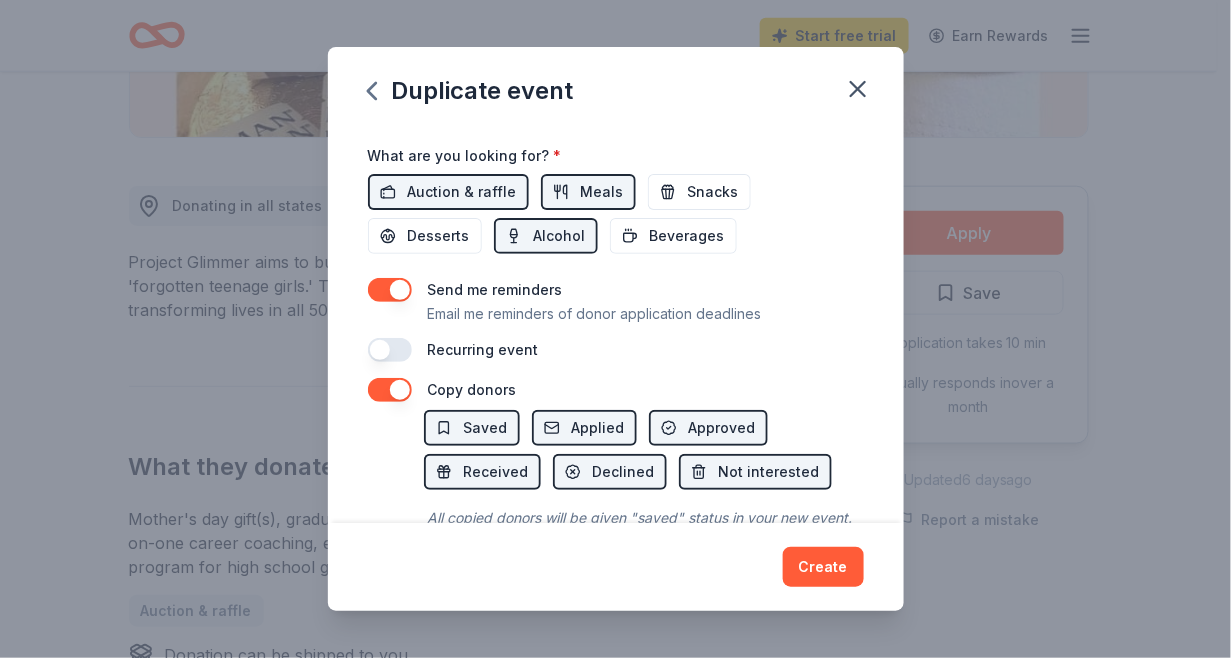 scroll, scrollTop: 735, scrollLeft: 0, axis: vertical 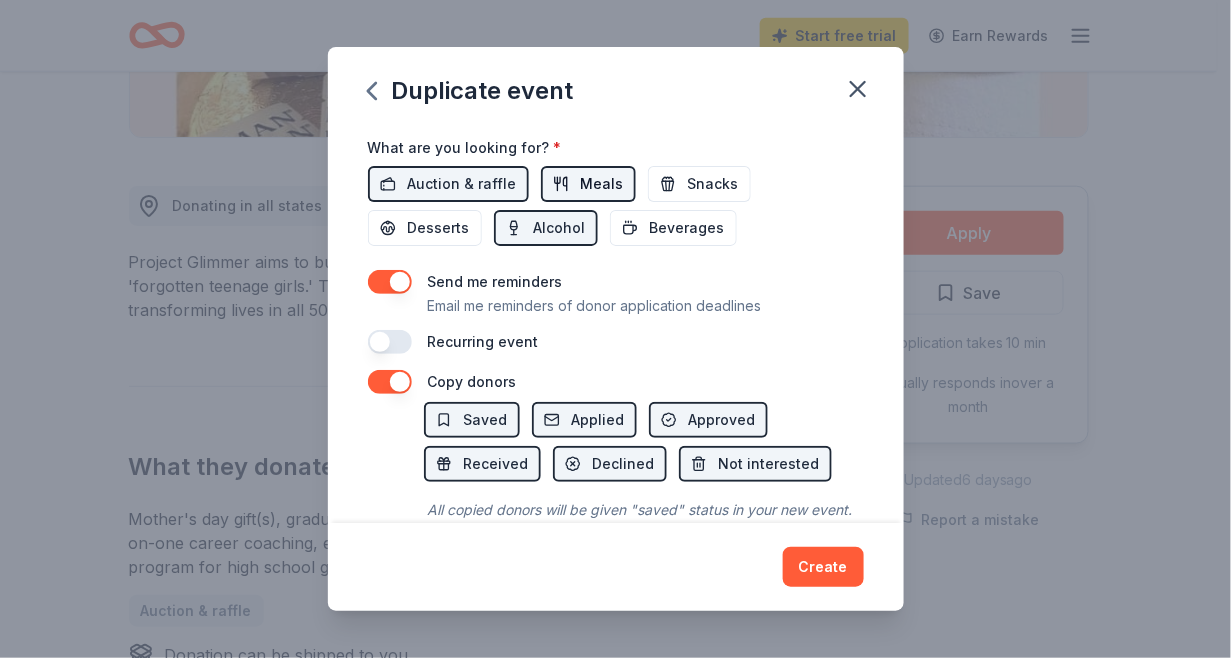 click on "Meals" at bounding box center [588, 184] 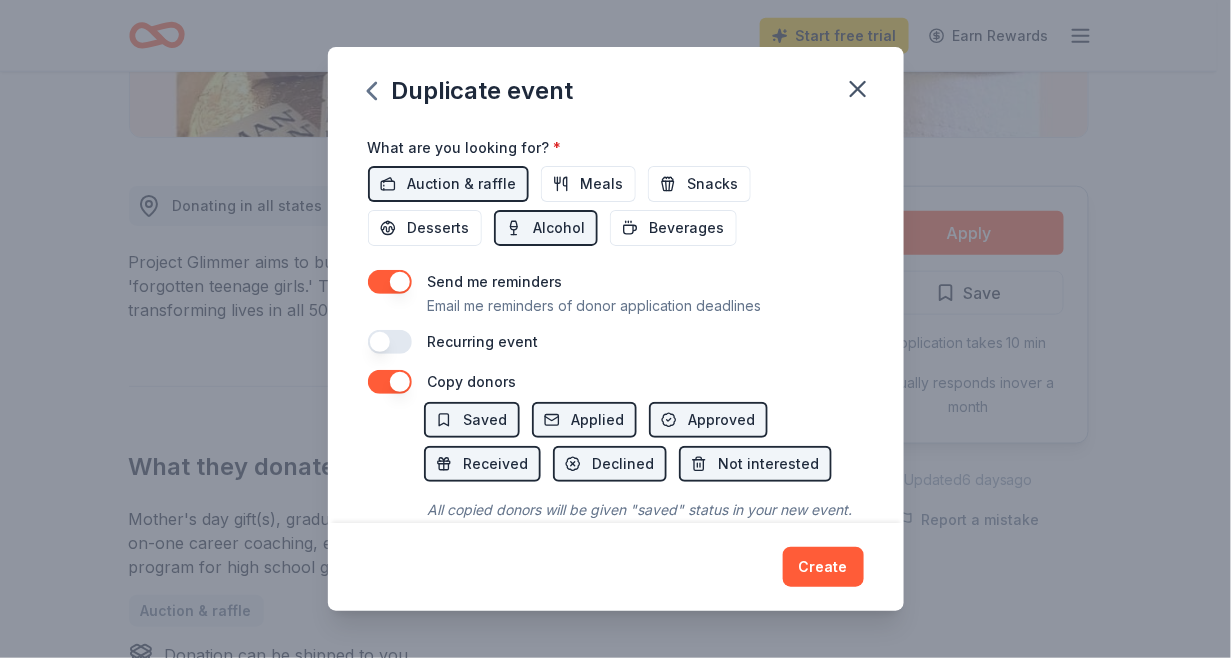 click on "Recurring event" at bounding box center [483, 341] 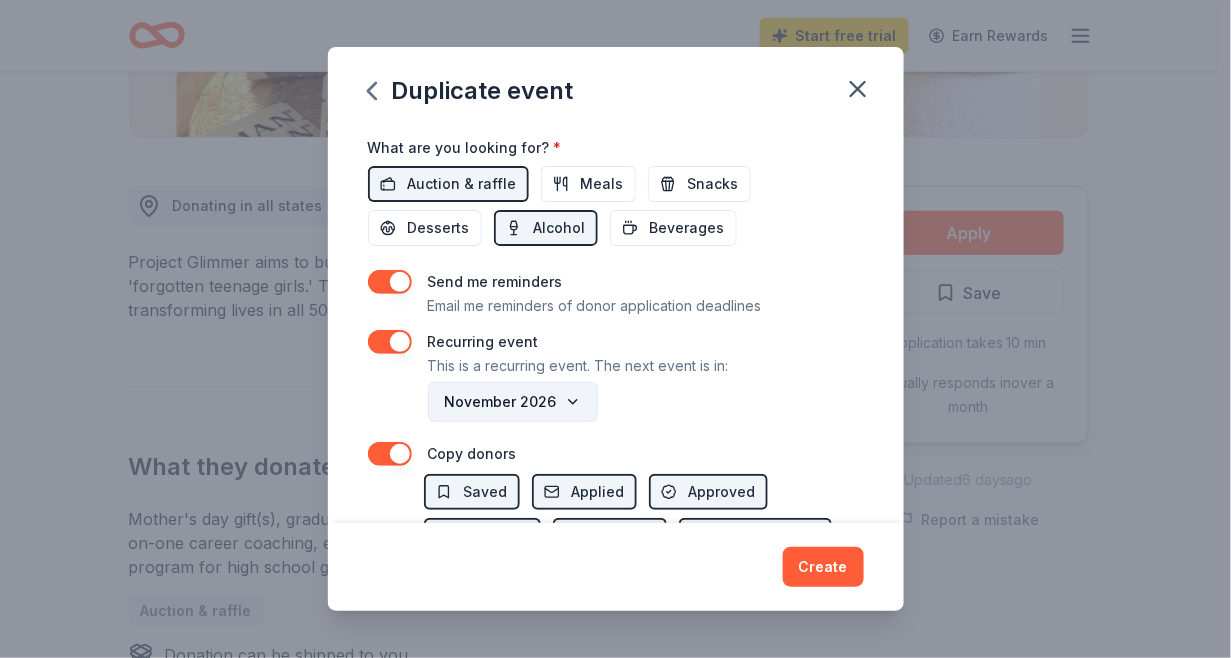 click on "November 2026" at bounding box center (513, 402) 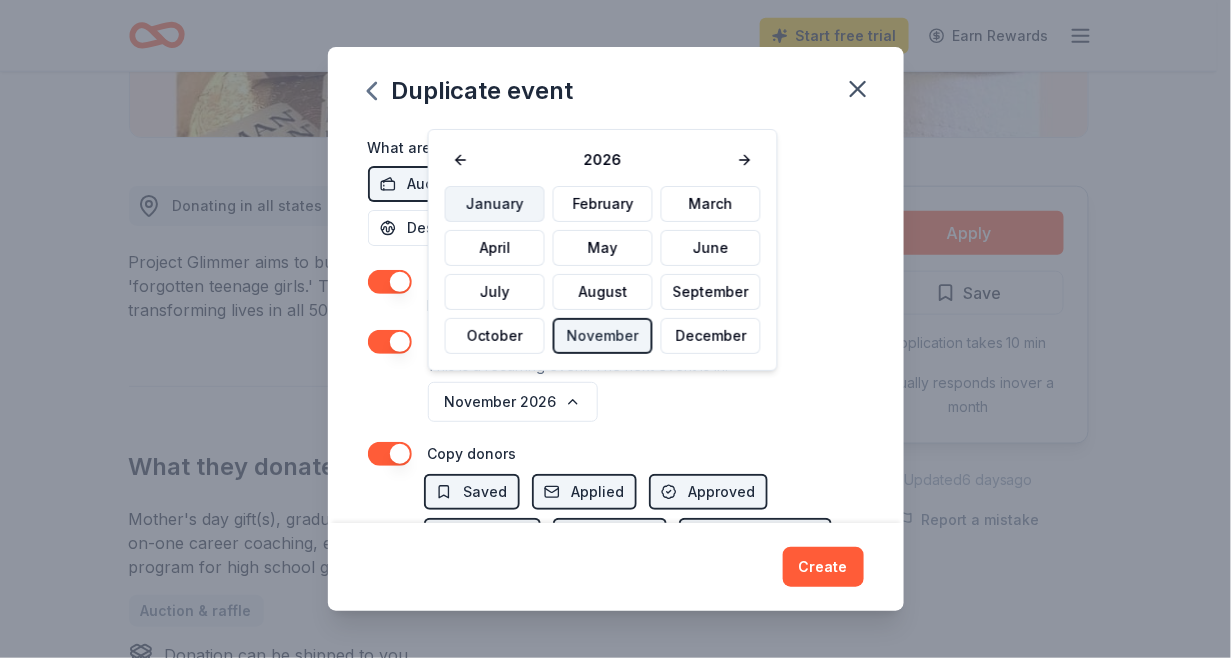 click on "January" at bounding box center (495, 204) 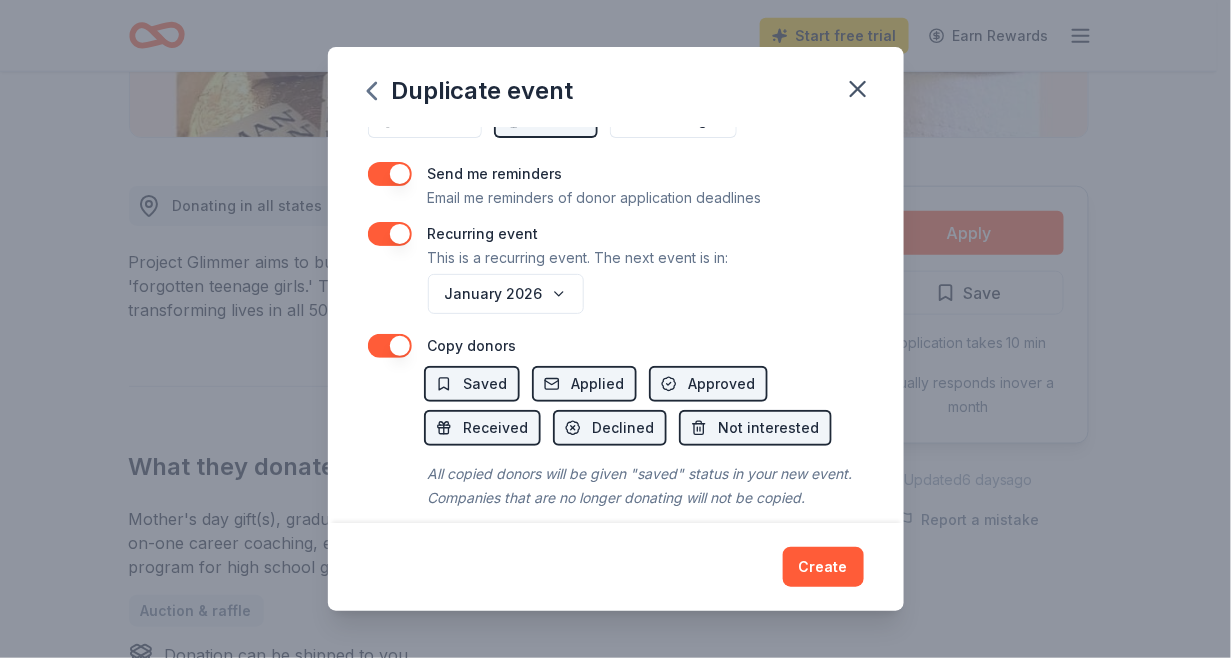 scroll, scrollTop: 882, scrollLeft: 0, axis: vertical 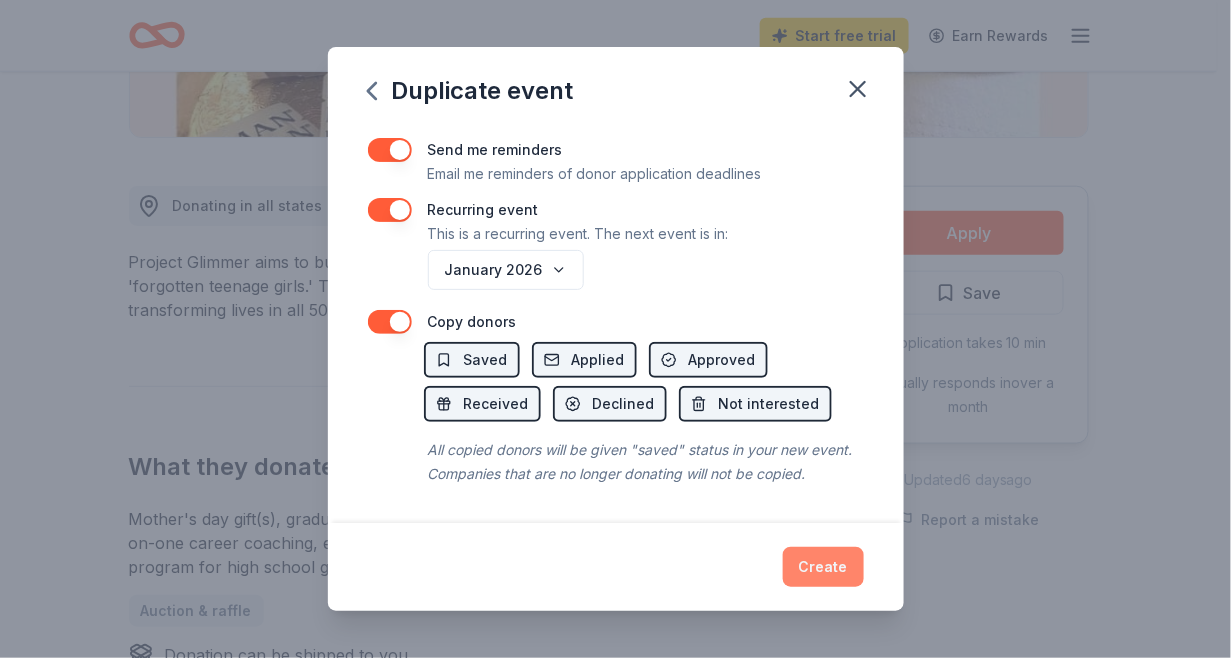 click on "Create" at bounding box center [823, 567] 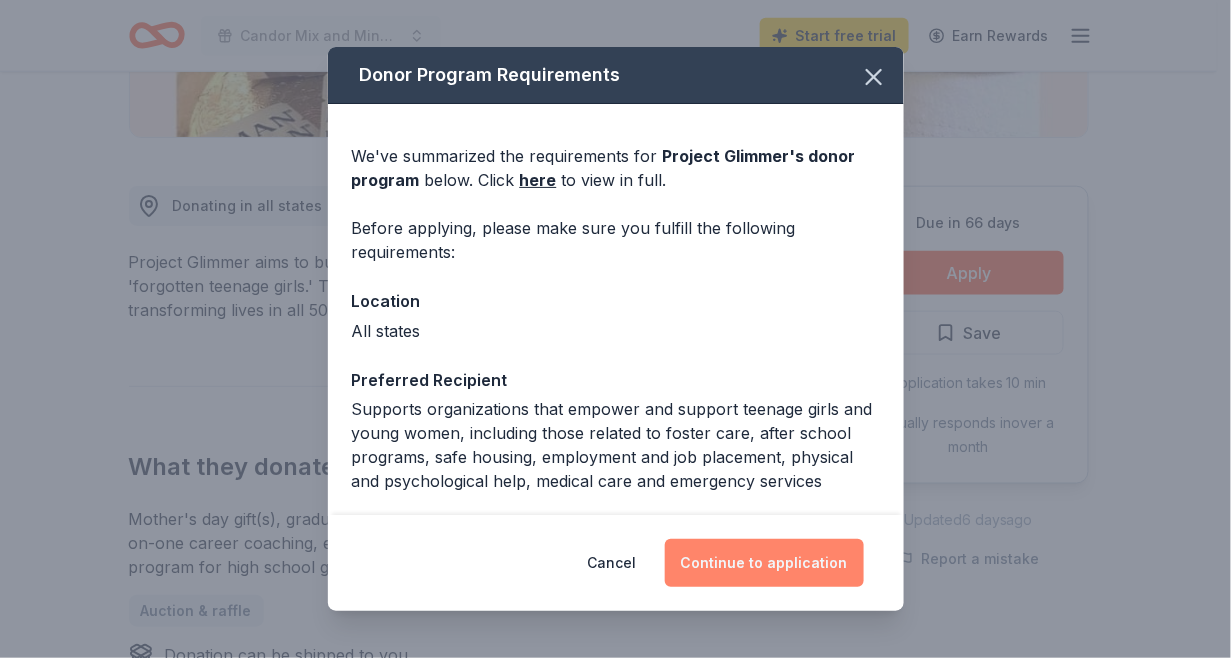 click on "Continue to application" at bounding box center (764, 563) 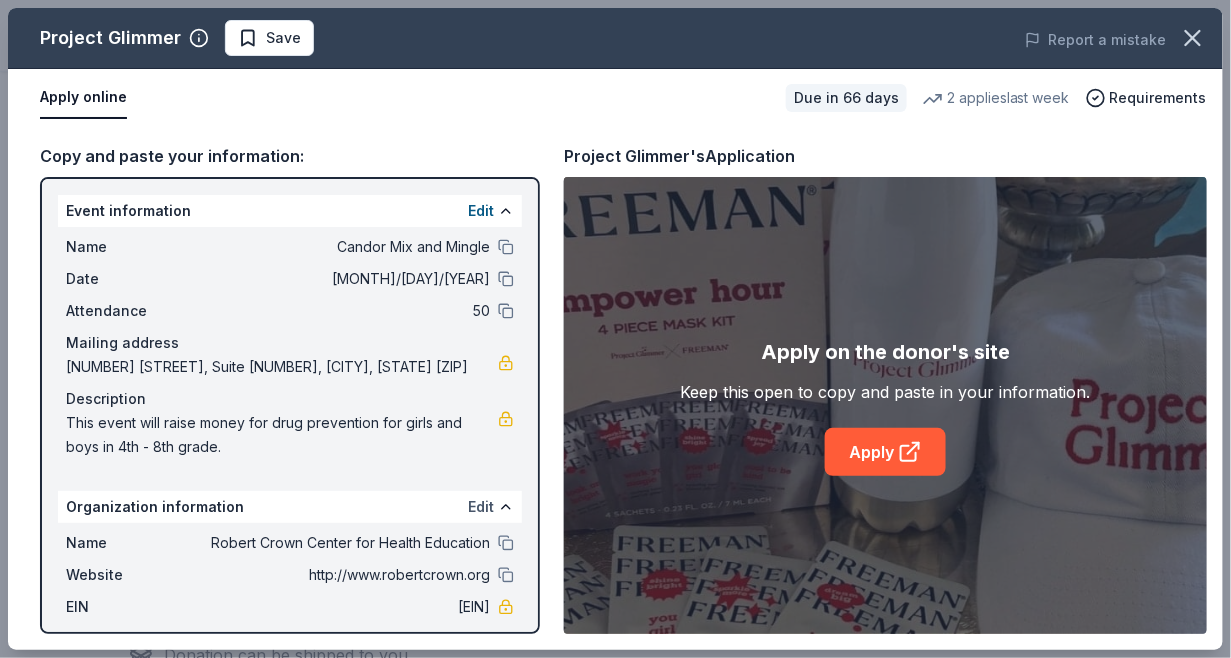 click on "Edit" at bounding box center (481, 507) 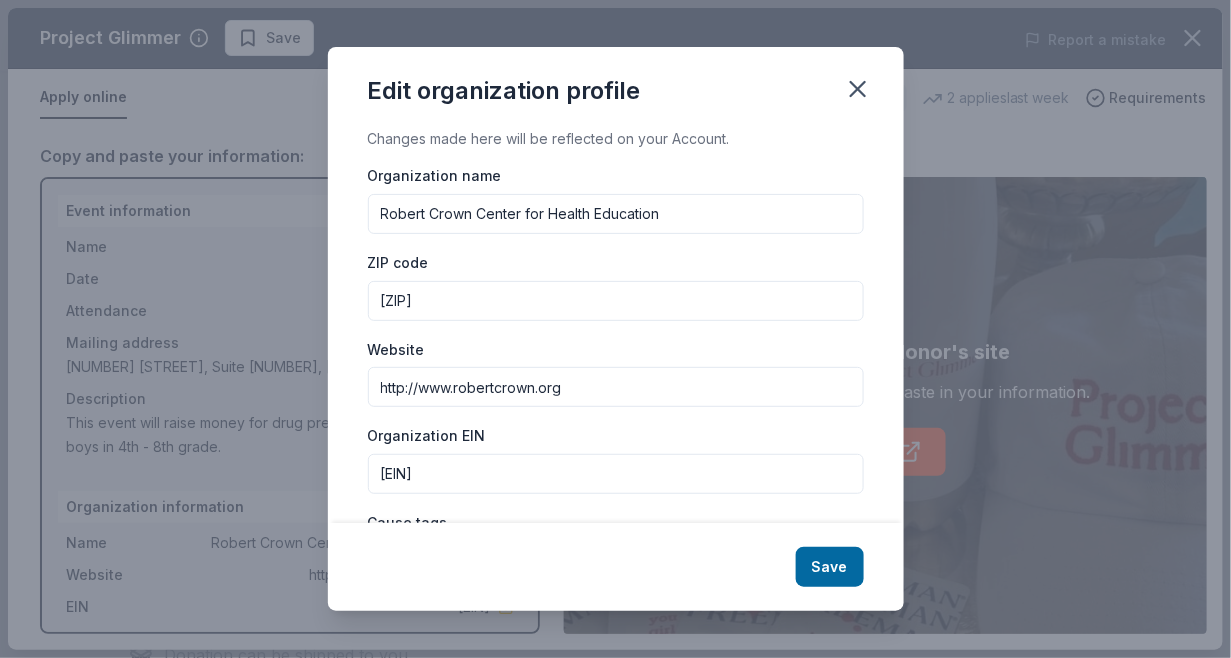 drag, startPoint x: 665, startPoint y: 216, endPoint x: 364, endPoint y: 201, distance: 301.37354 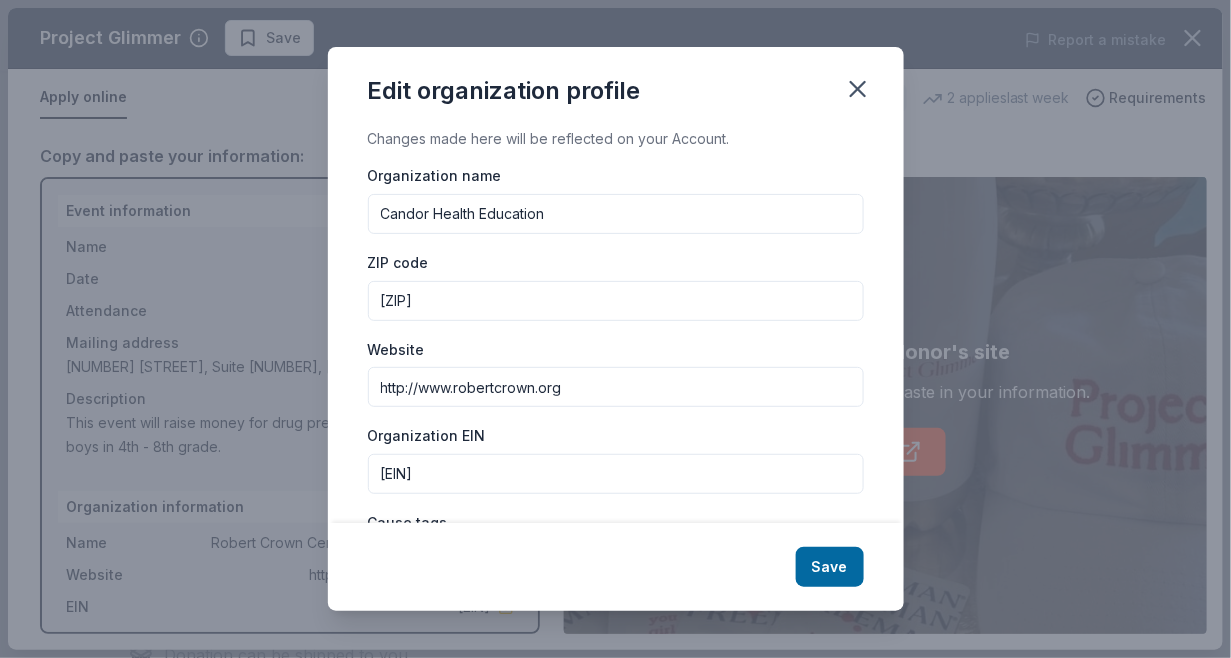 type on "Candor Health Education" 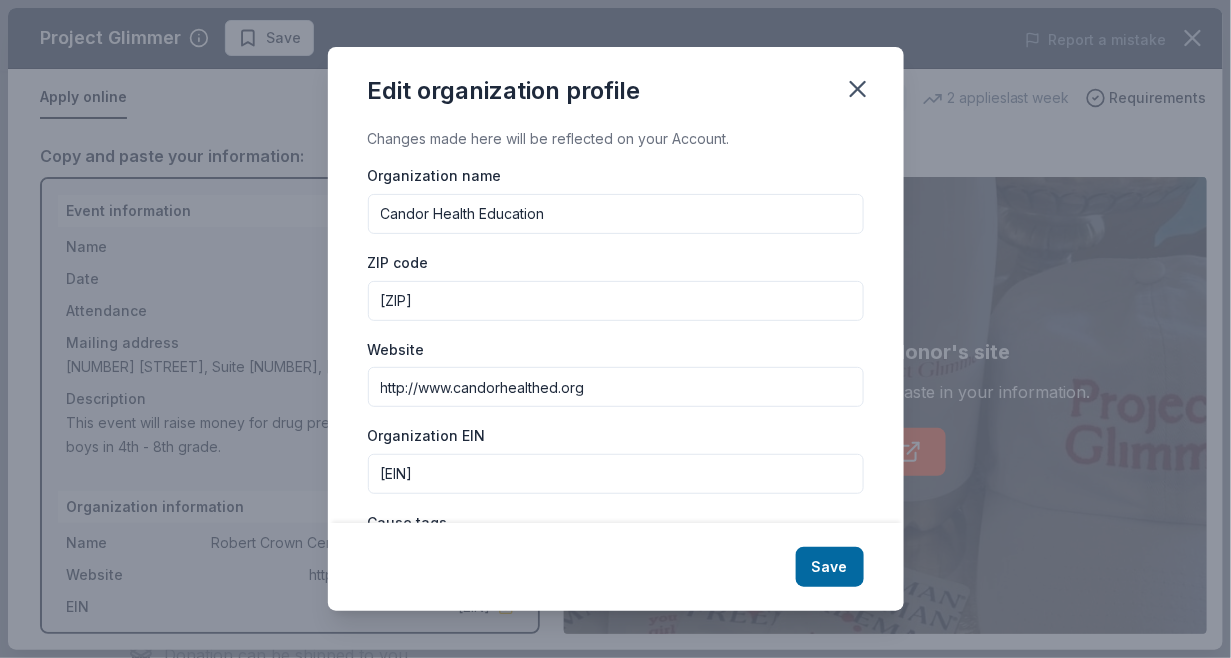 type on "http://www.candorhealthed.org" 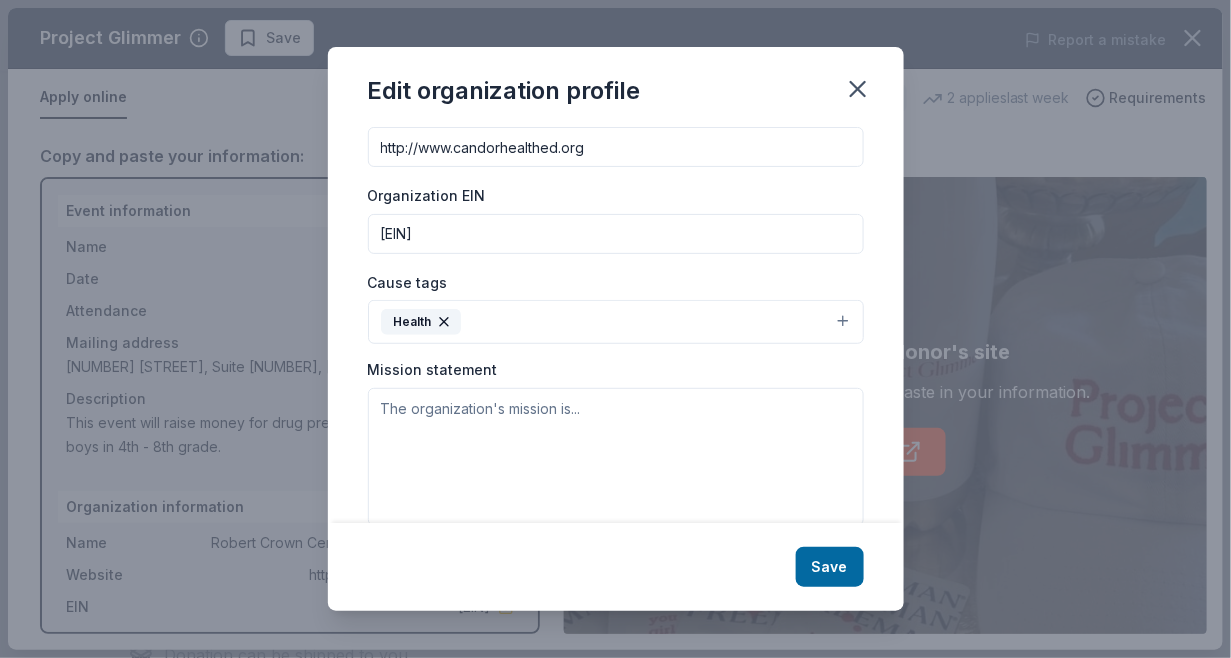 scroll, scrollTop: 244, scrollLeft: 0, axis: vertical 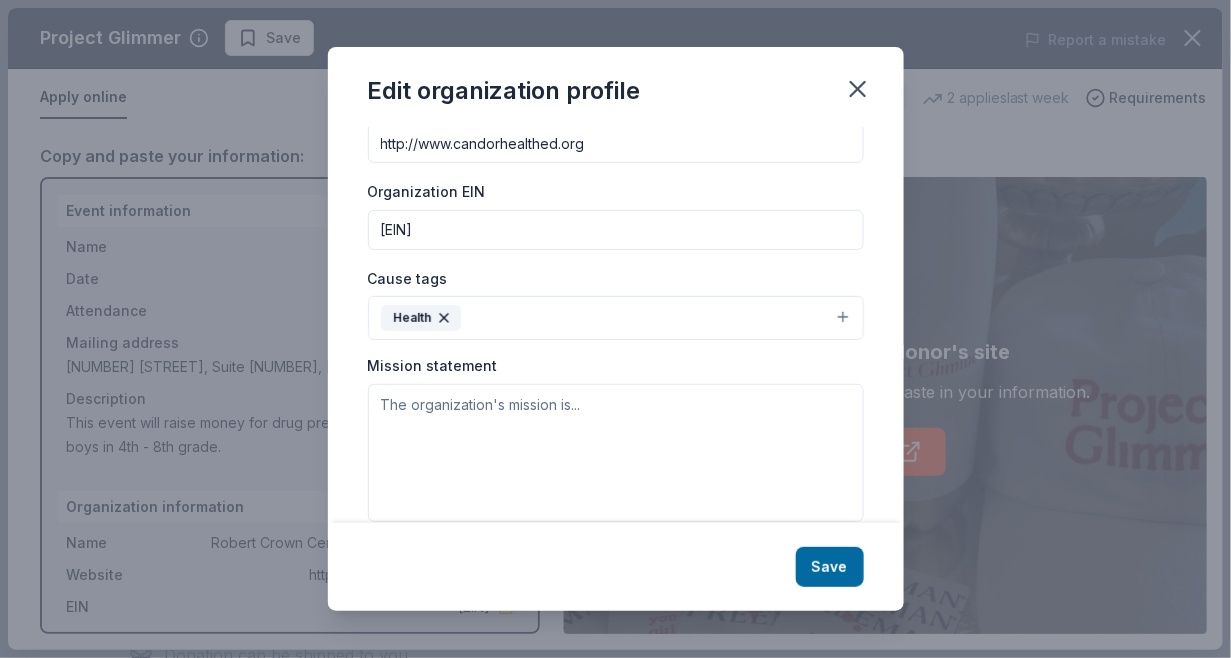 click on "Health" at bounding box center [616, 318] 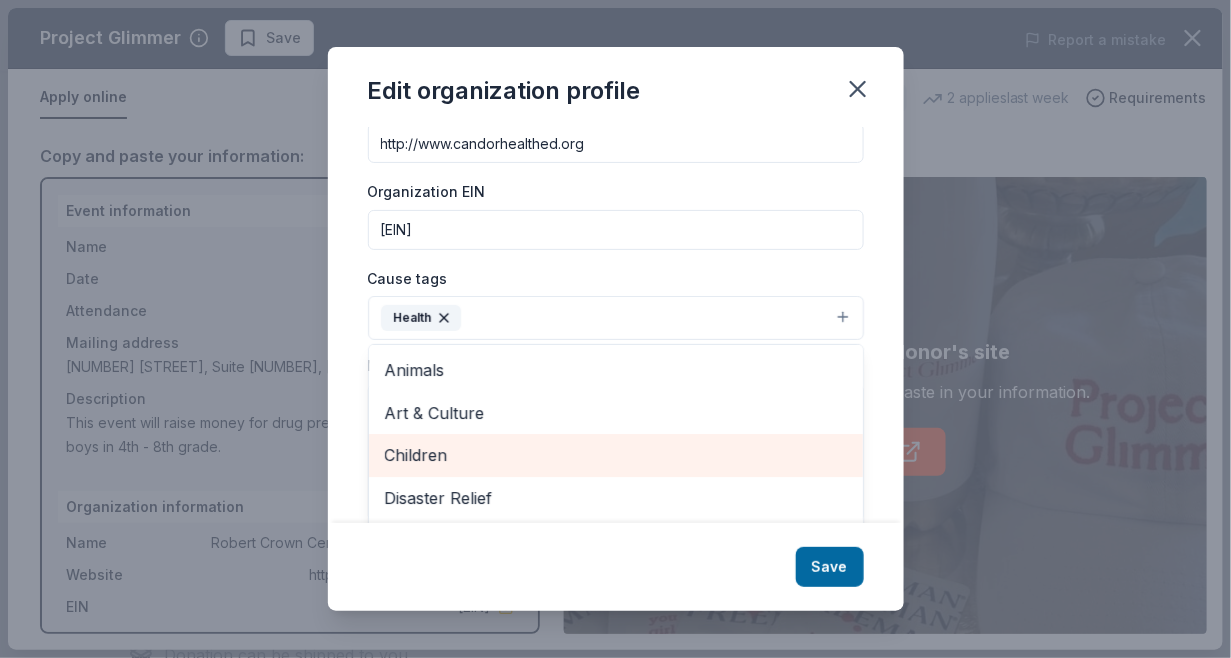 click on "Children" at bounding box center [616, 455] 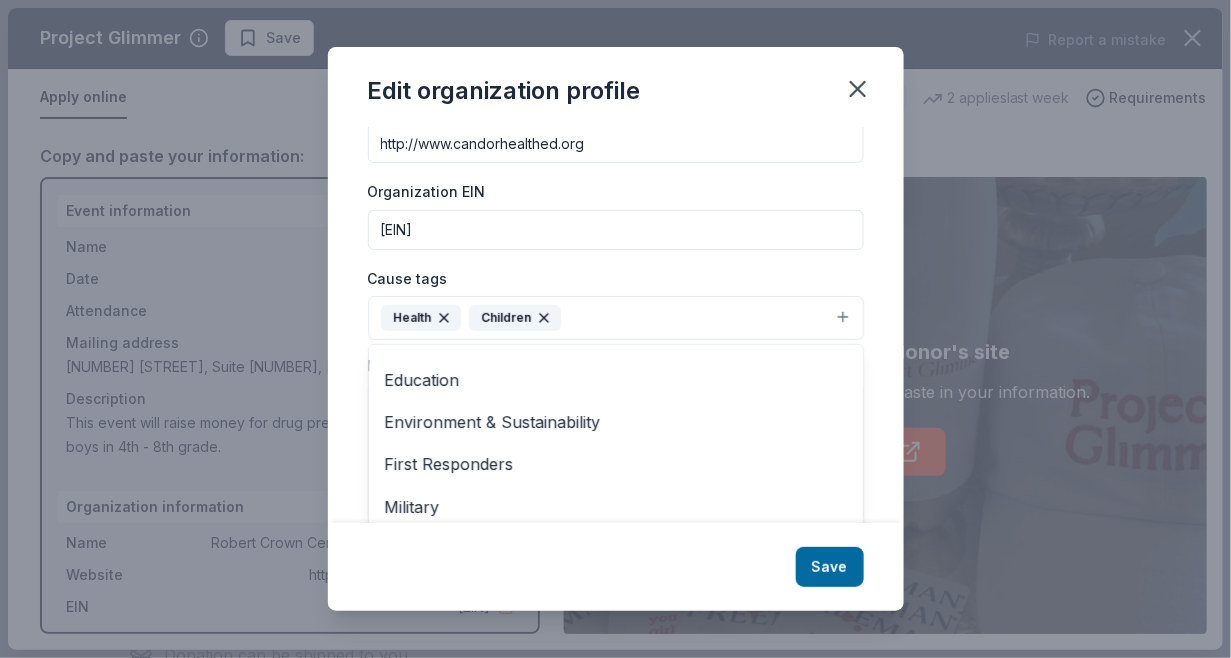 scroll, scrollTop: 120, scrollLeft: 0, axis: vertical 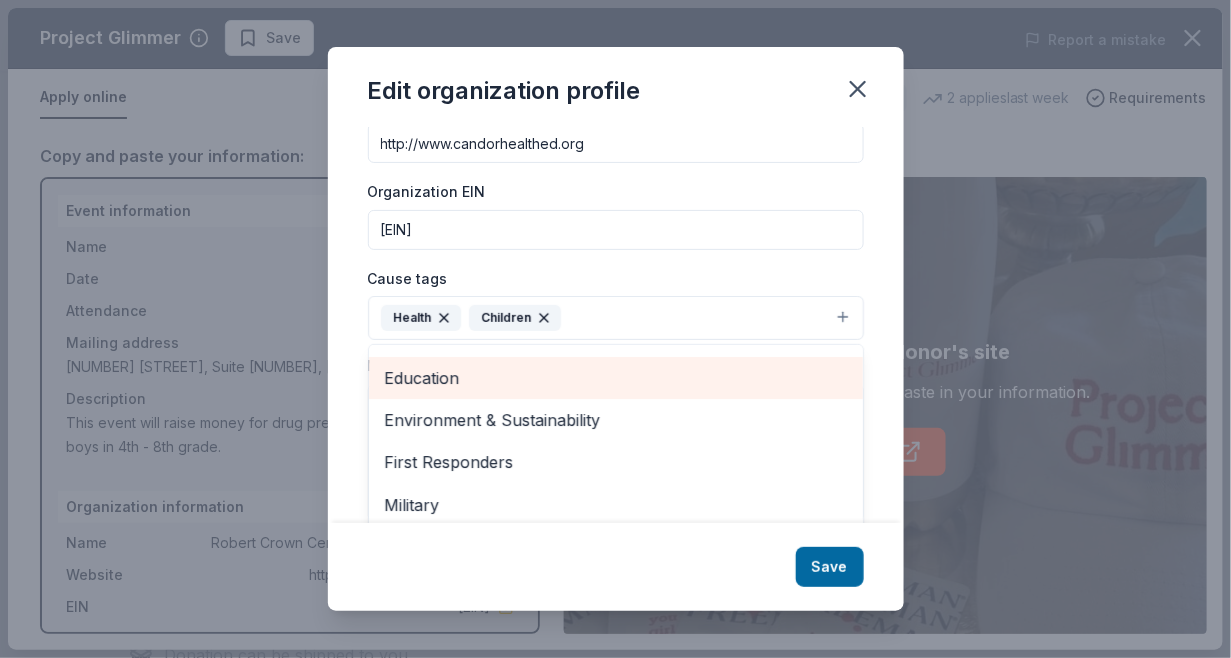 click on "Education" at bounding box center (616, 378) 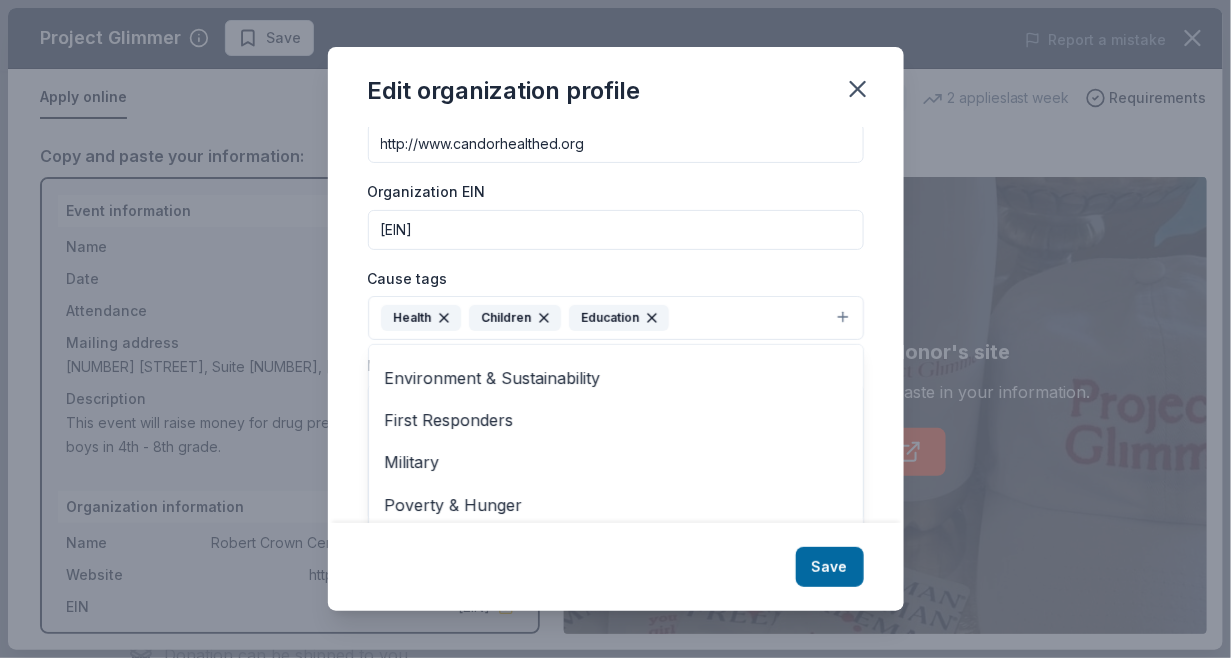 scroll, scrollTop: 150, scrollLeft: 0, axis: vertical 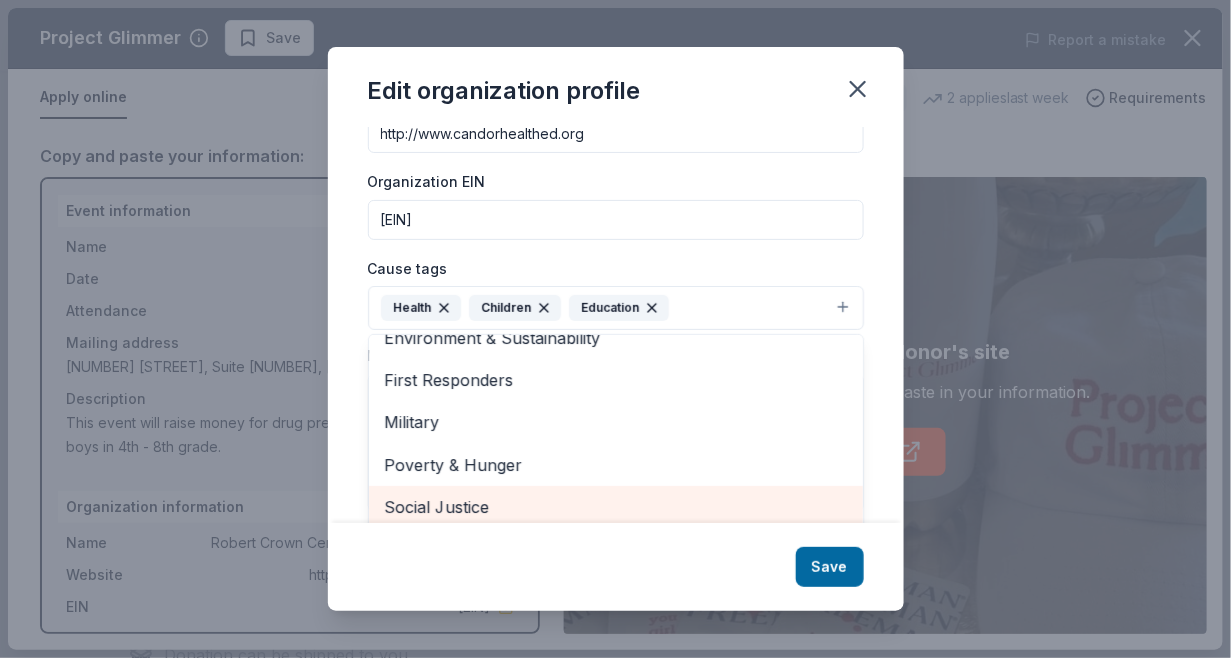click on "Social Justice" at bounding box center [616, 507] 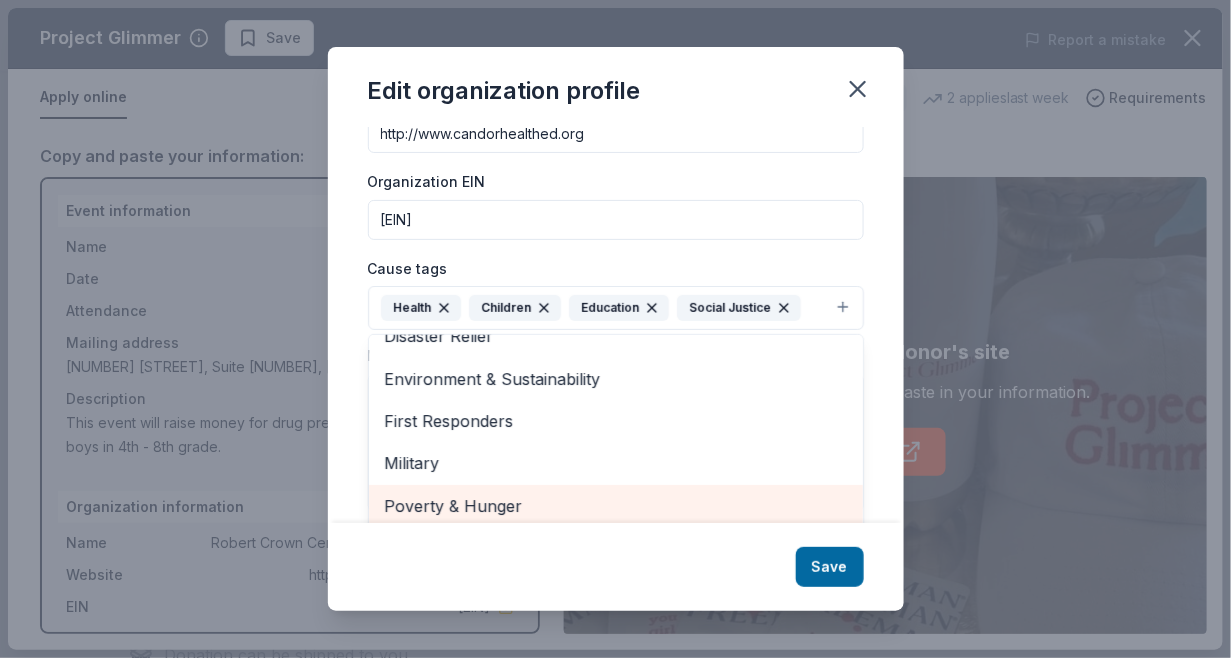 scroll, scrollTop: 108, scrollLeft: 0, axis: vertical 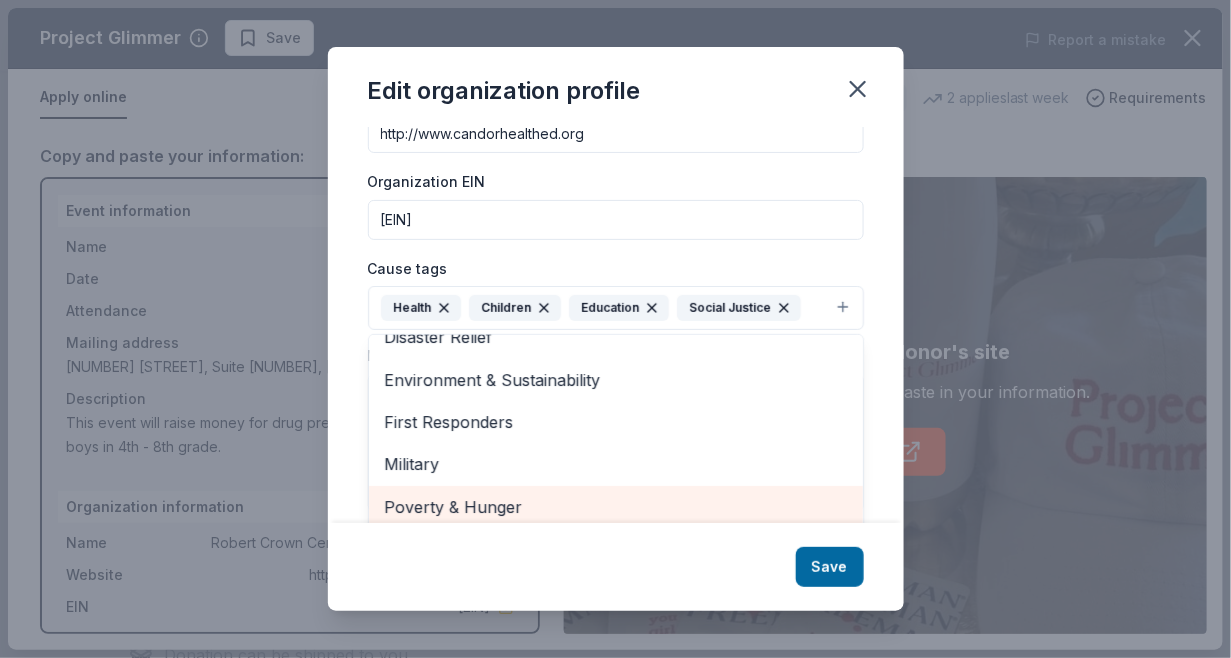 click on "Poverty & Hunger" at bounding box center [616, 507] 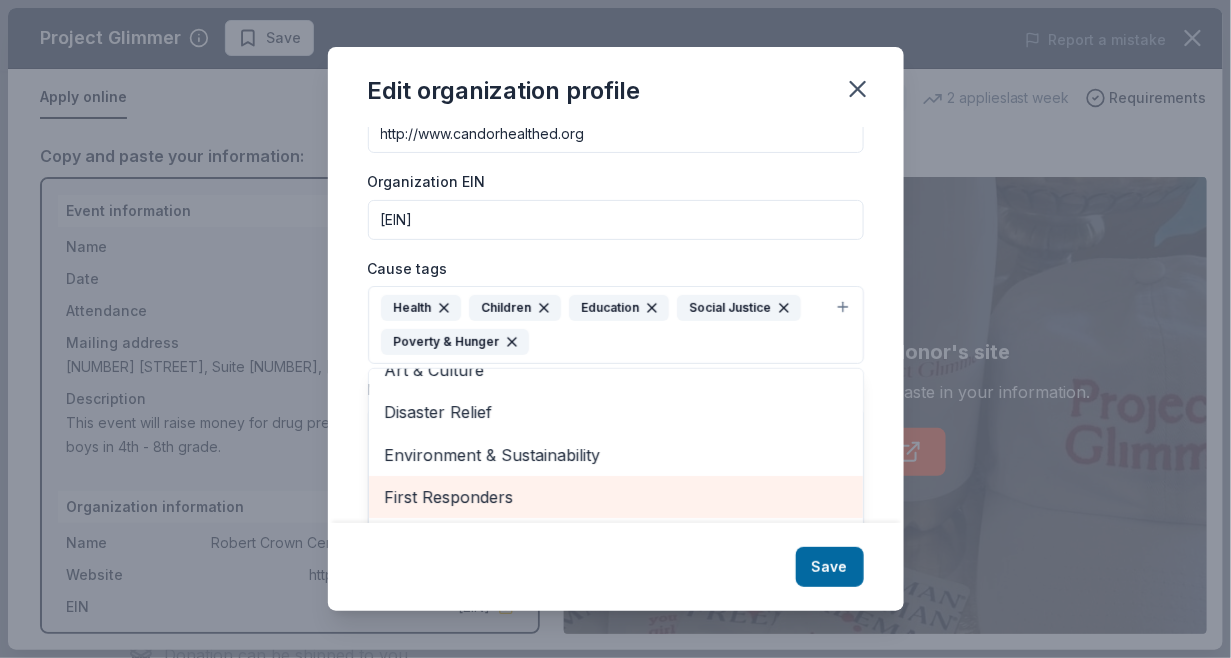 scroll, scrollTop: 65, scrollLeft: 0, axis: vertical 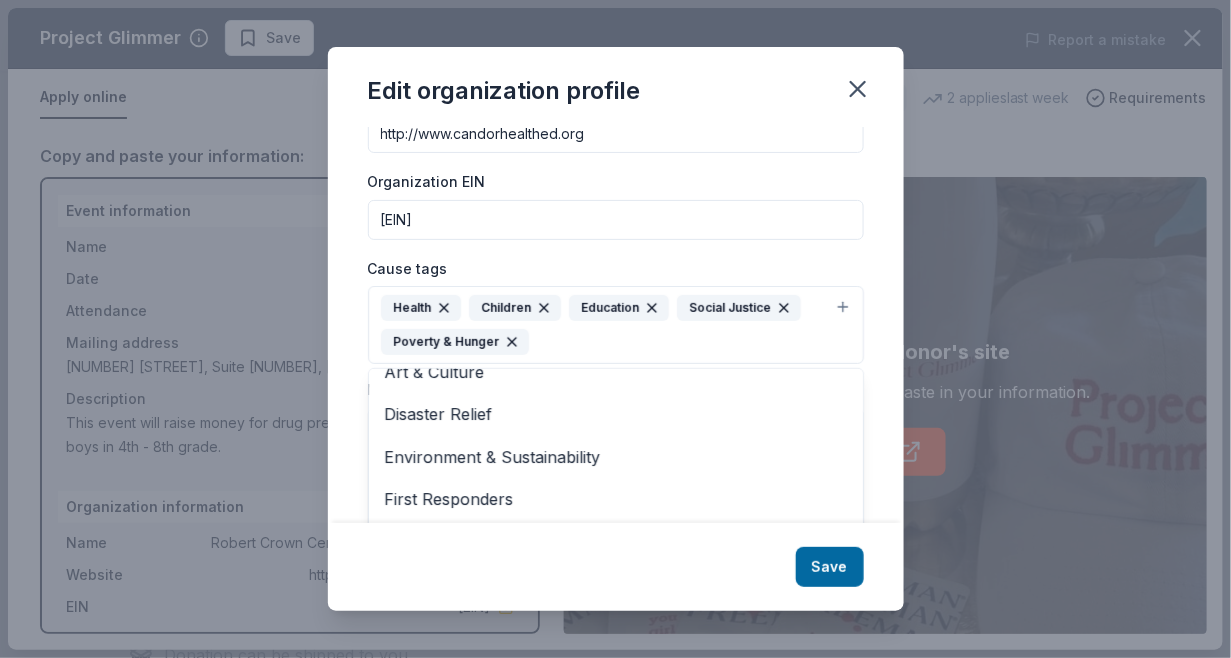 click on "Edit organization profile Changes made here will be reflected on your Account. Organization name Candor Health Education ZIP code [ZIP] Website http://www.candorhealthed.org Organization EIN [EIN] Cause tags Health Children Education Social Justice Poverty & Hunger Animals Art & Culture Disaster Relief Environment & Sustainability First Responders Military Wellness & Fitness Mission statement Save" at bounding box center (616, 328) 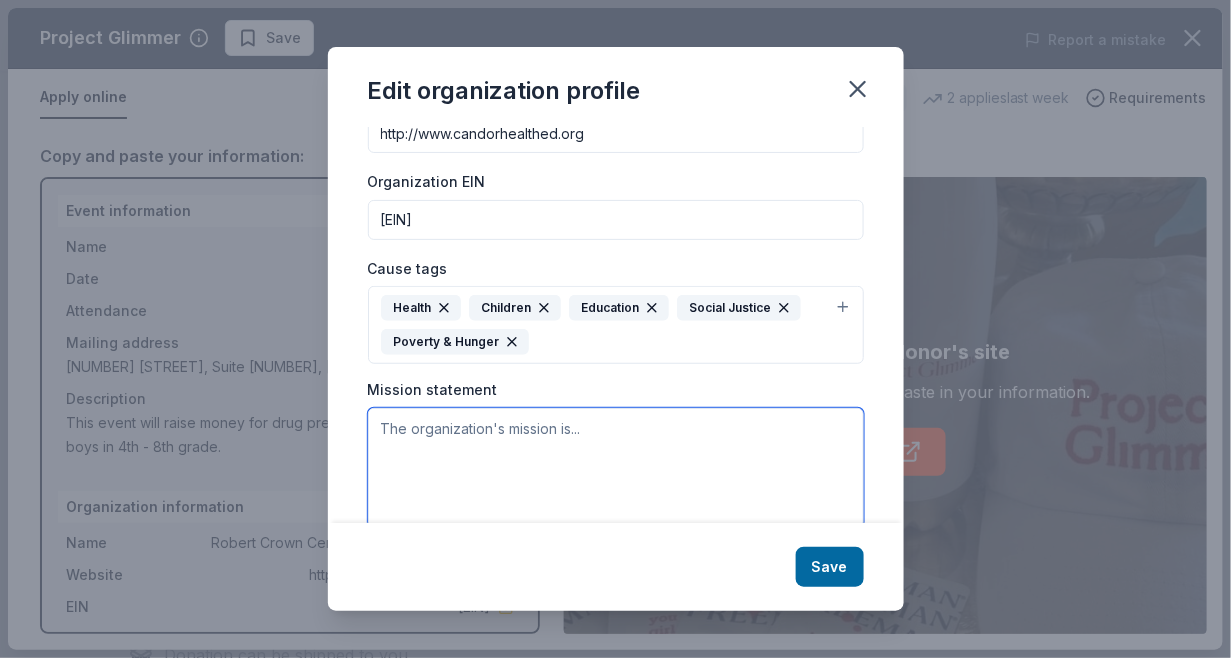 click at bounding box center [616, 477] 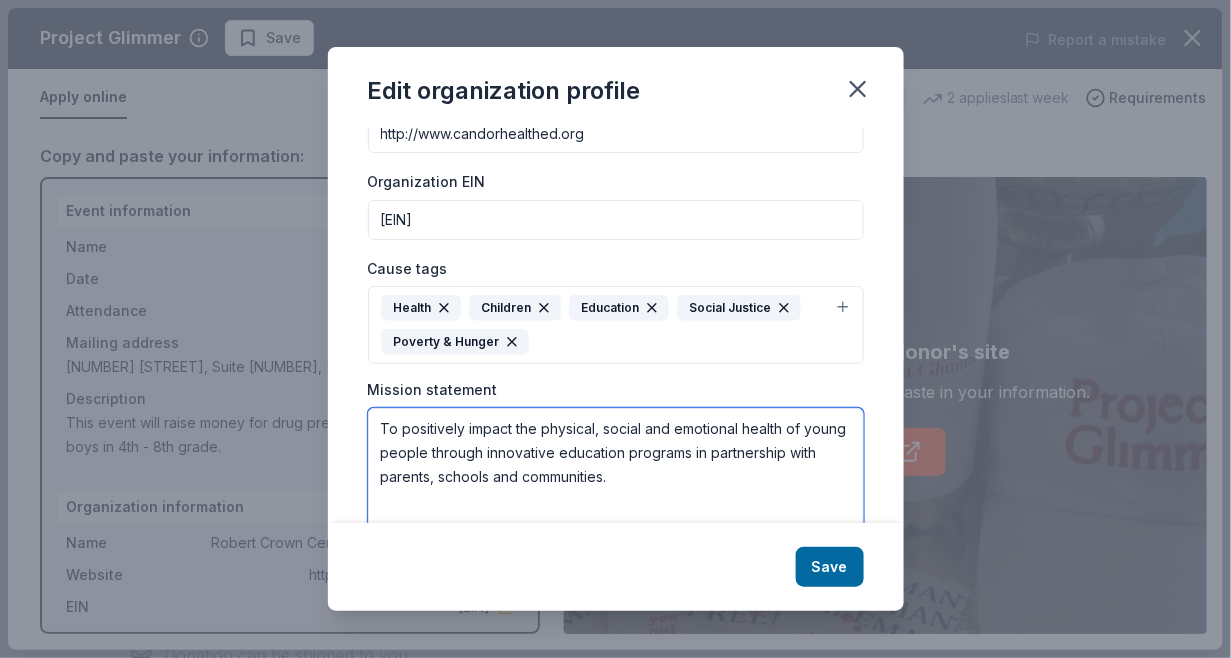 type on "To positively impact the physical, social and emotional health of young people through innovative education programs in partnership with parents, schools and communities." 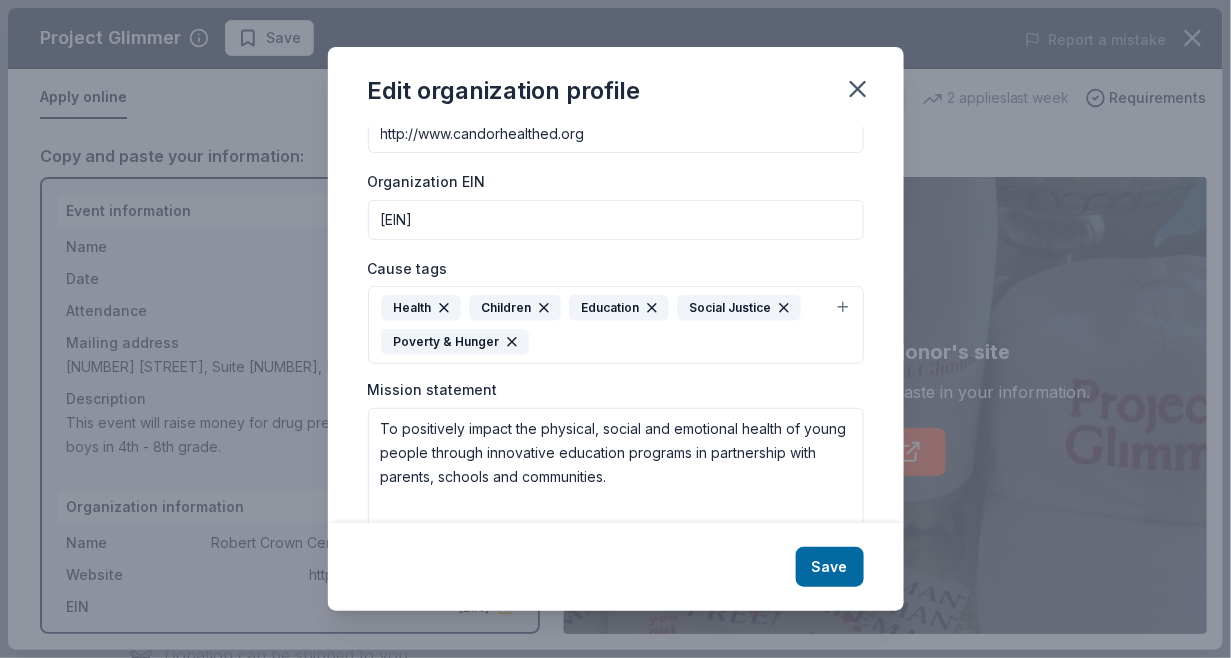 scroll, scrollTop: 303, scrollLeft: 0, axis: vertical 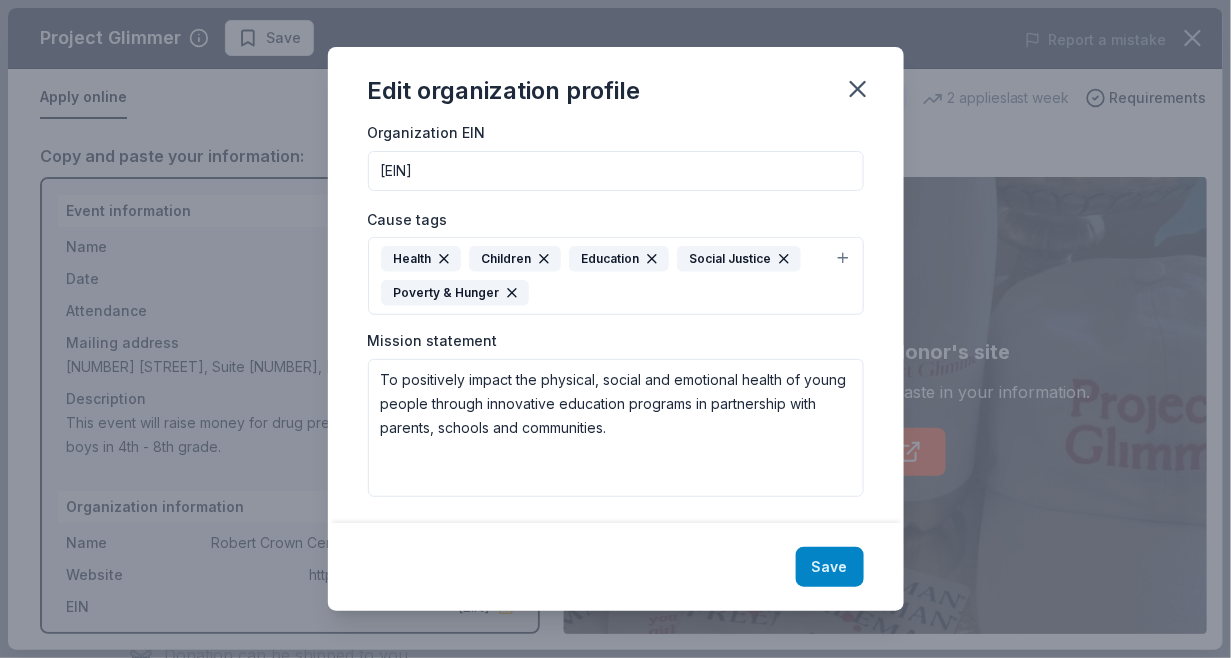 click on "Save" at bounding box center [830, 567] 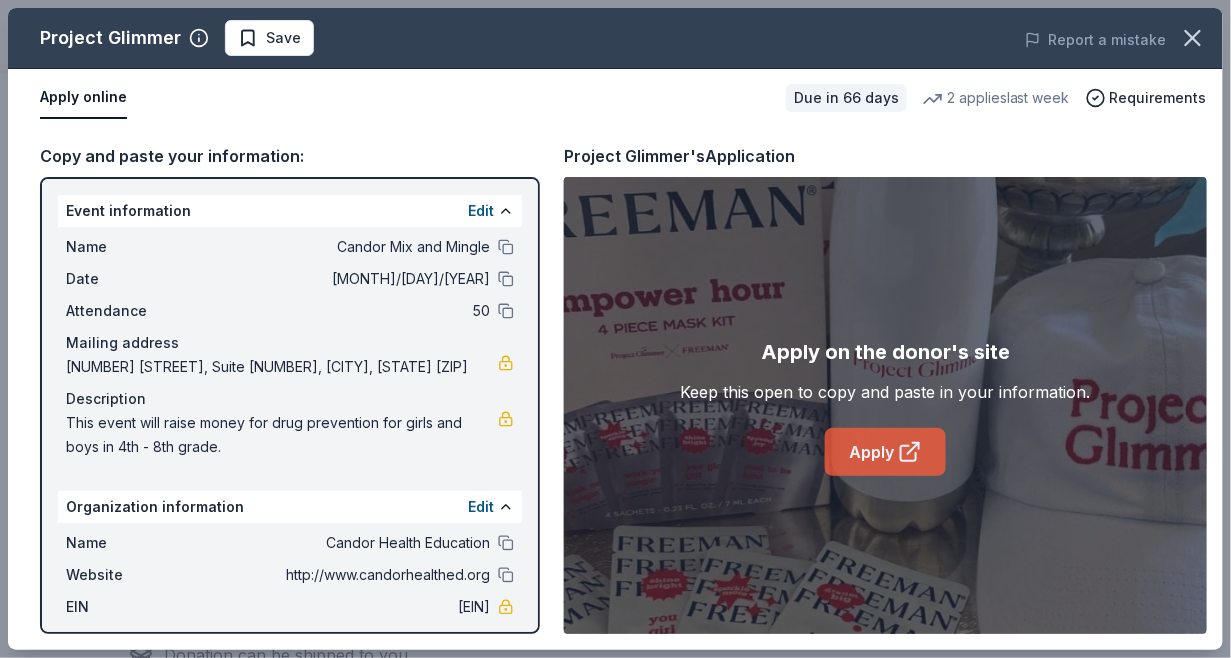 click on "Apply" at bounding box center (885, 452) 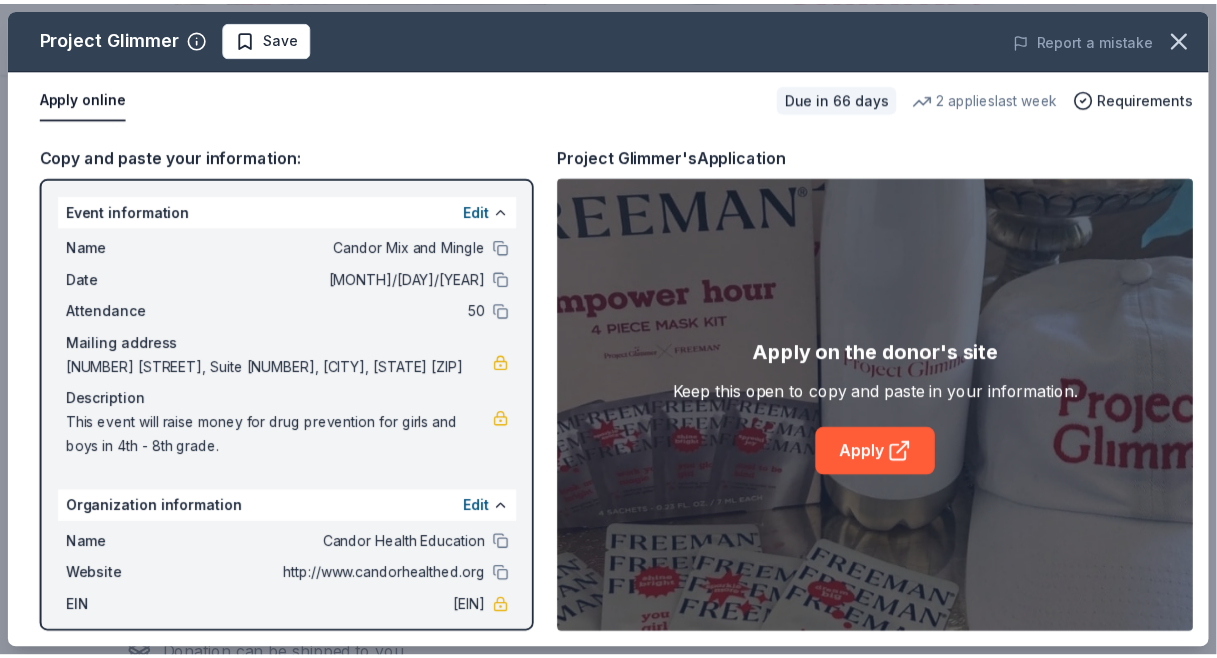 scroll, scrollTop: 496, scrollLeft: 0, axis: vertical 